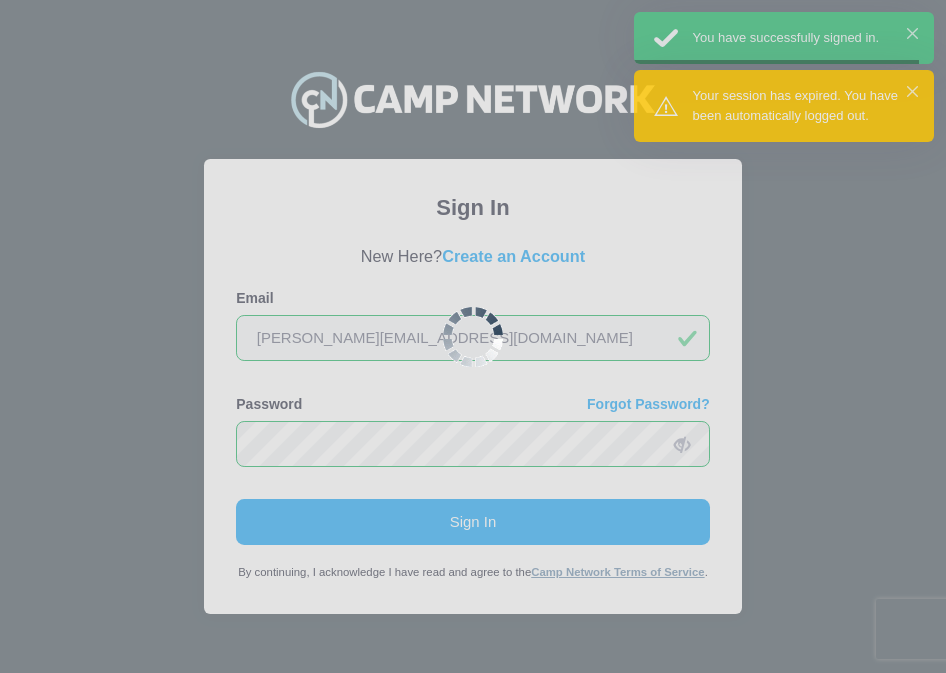 scroll, scrollTop: 0, scrollLeft: 0, axis: both 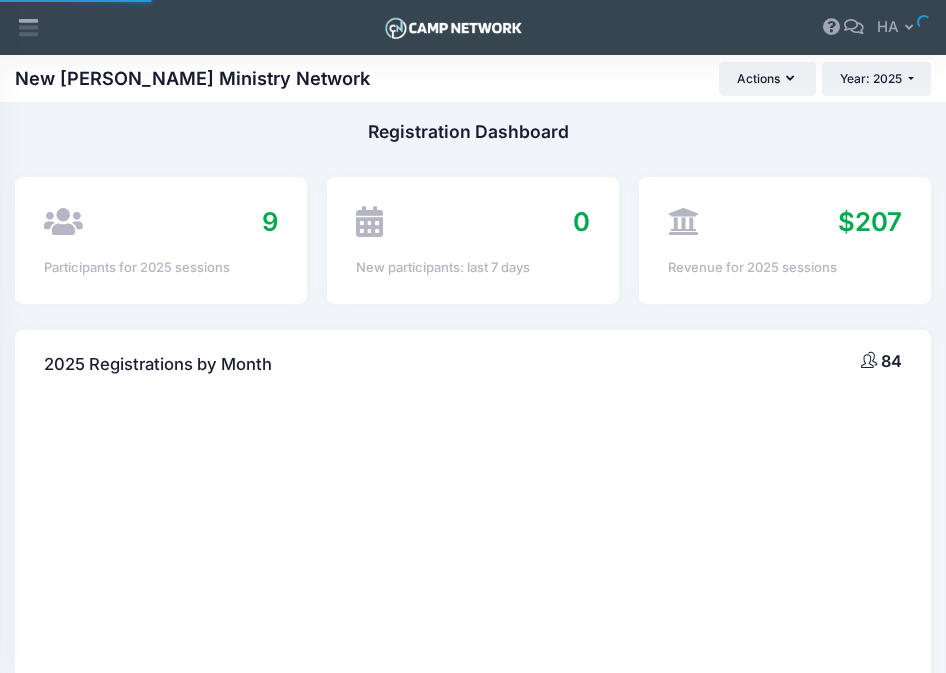 select 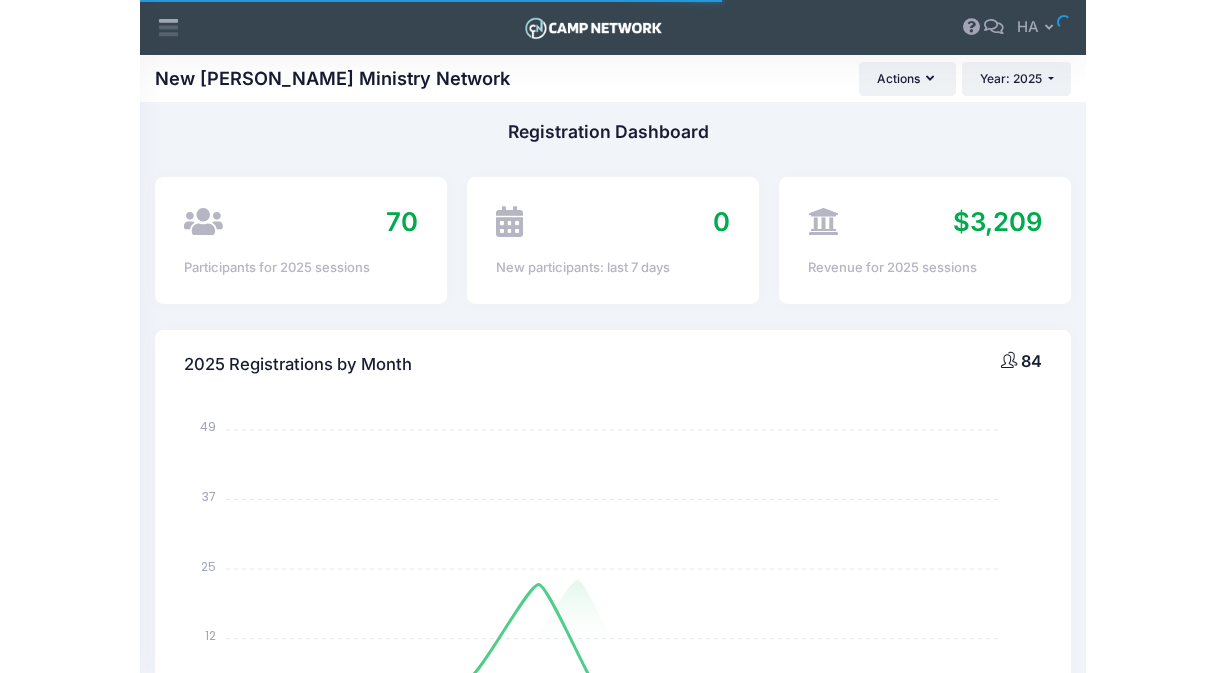 scroll, scrollTop: 0, scrollLeft: 0, axis: both 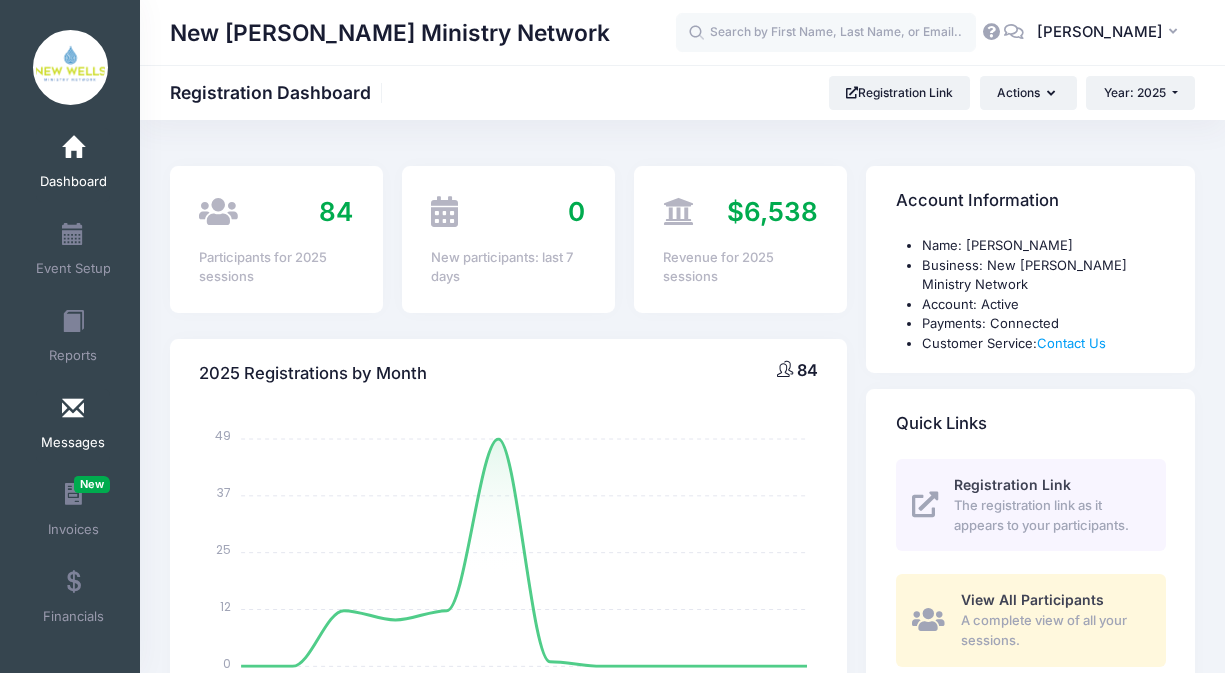 click at bounding box center [73, 409] 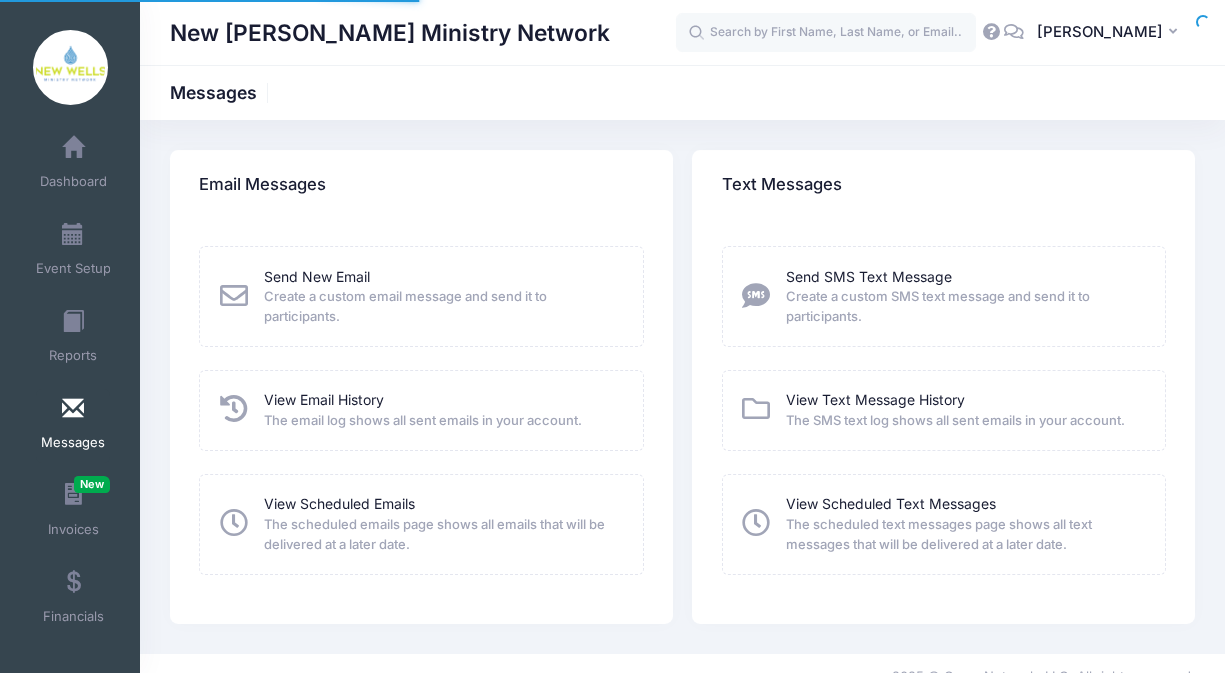scroll, scrollTop: 0, scrollLeft: 0, axis: both 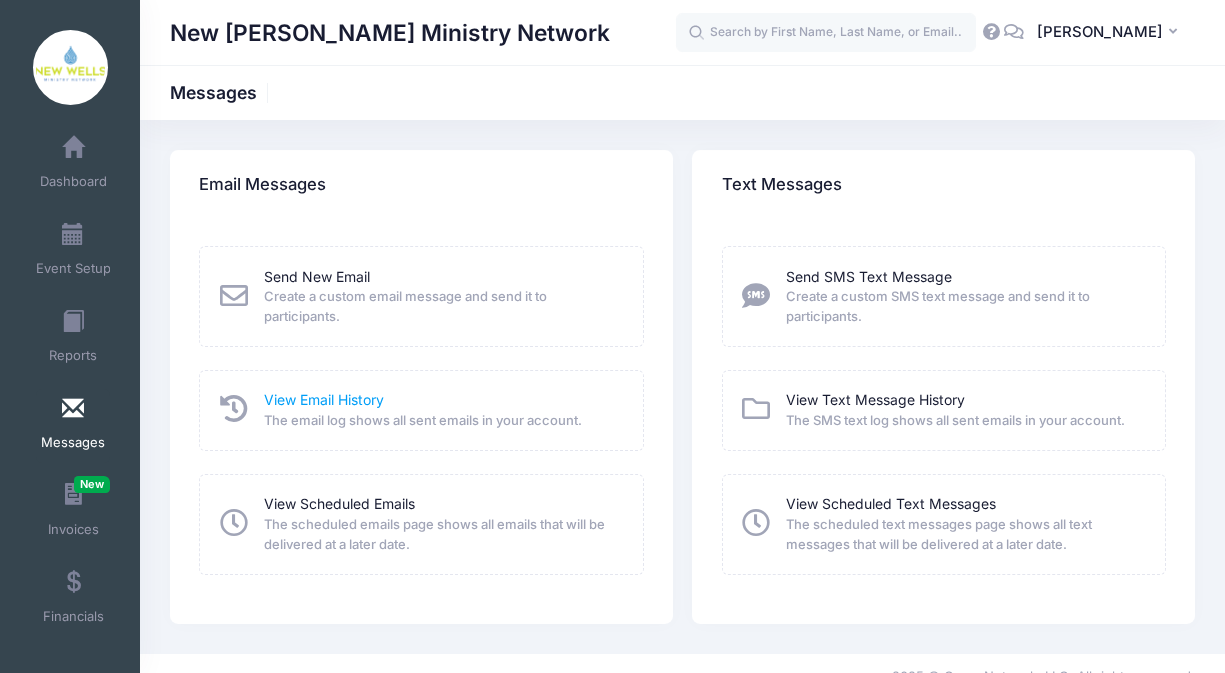 click on "View Email History" at bounding box center (324, 399) 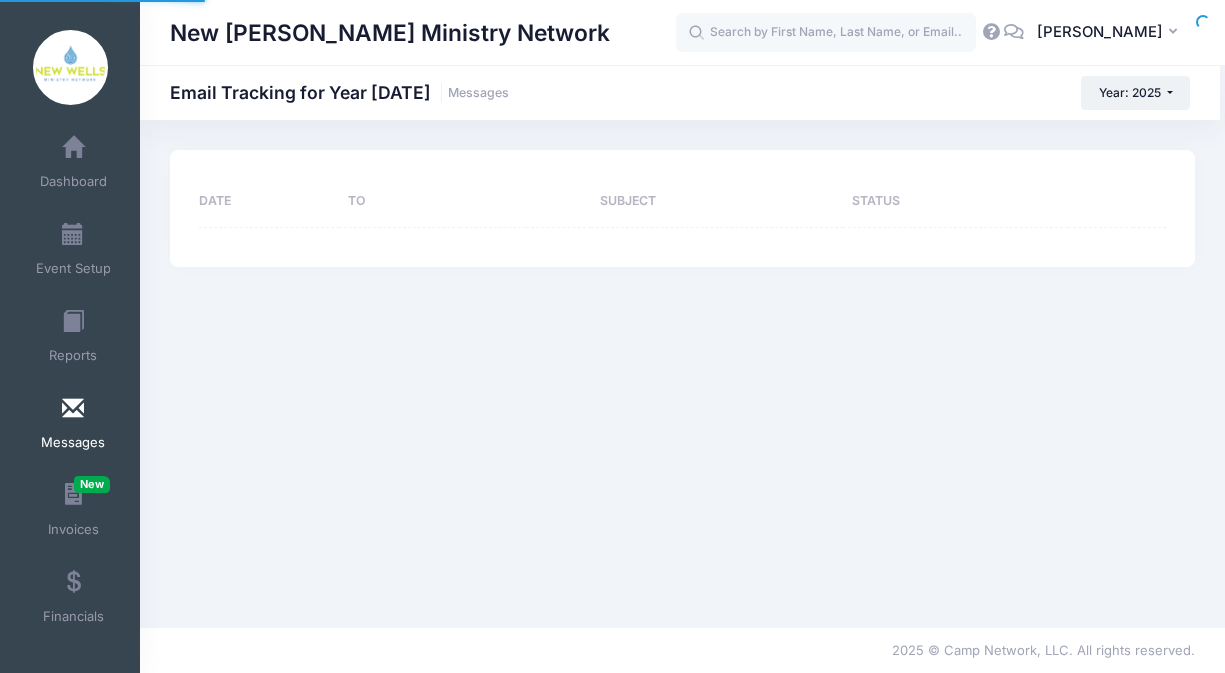 scroll, scrollTop: 0, scrollLeft: 0, axis: both 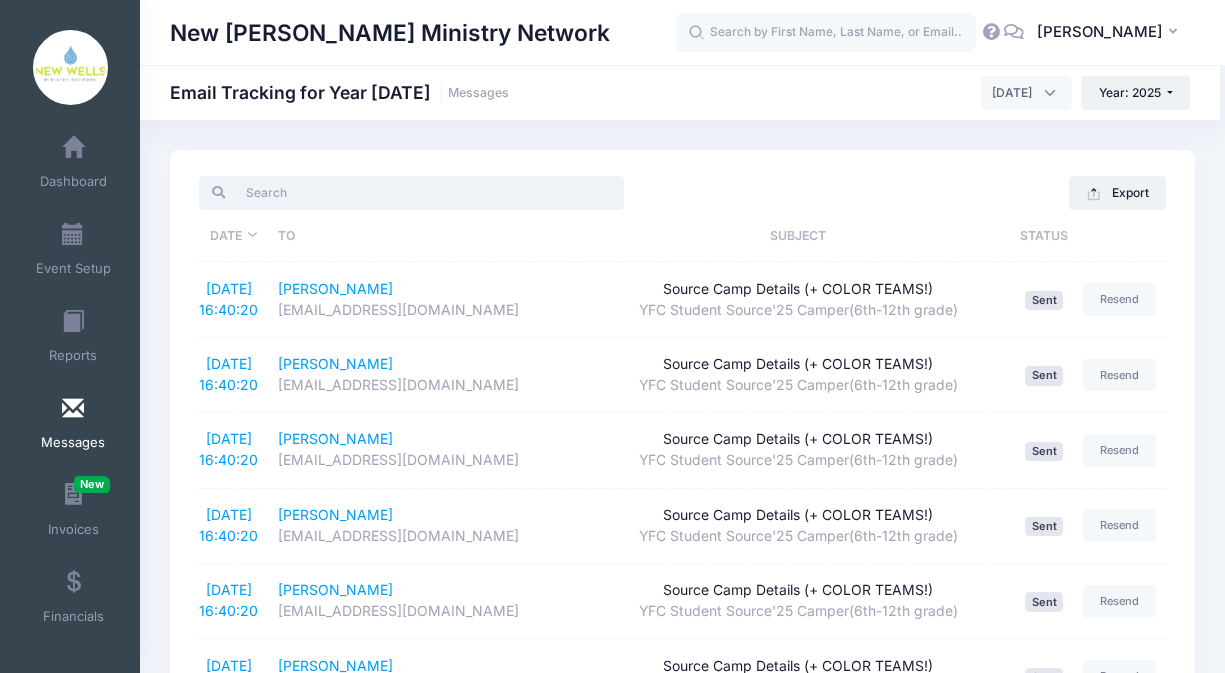 click at bounding box center (411, 193) 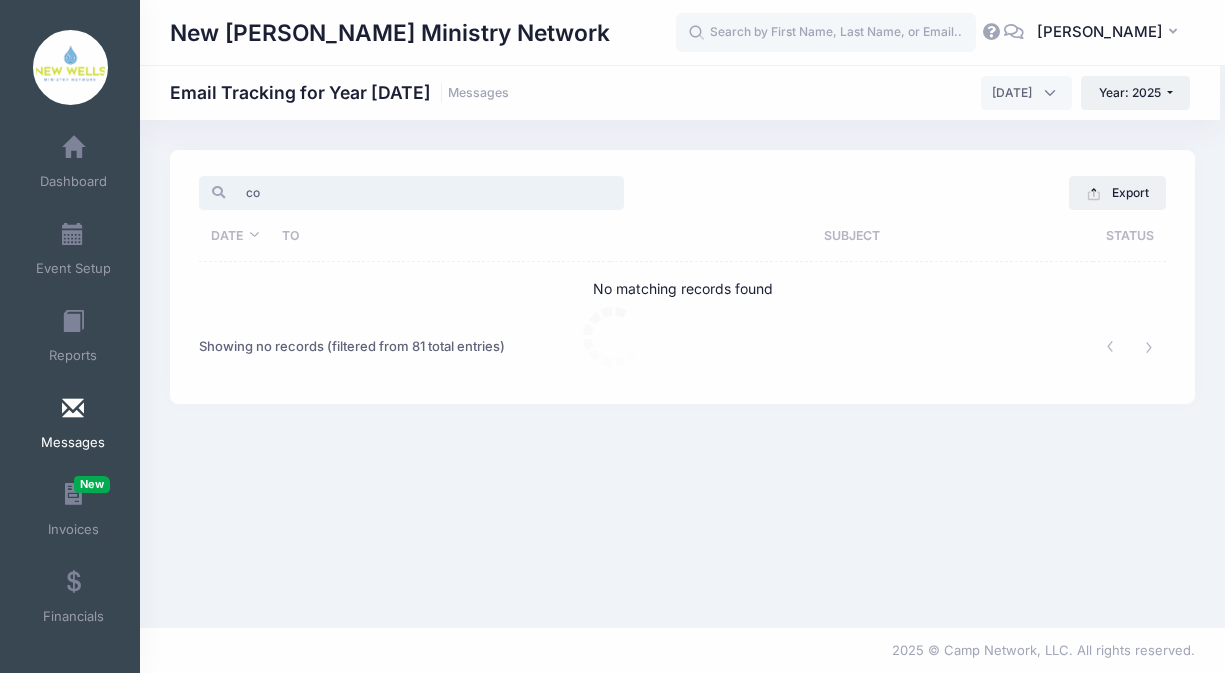 type on "c" 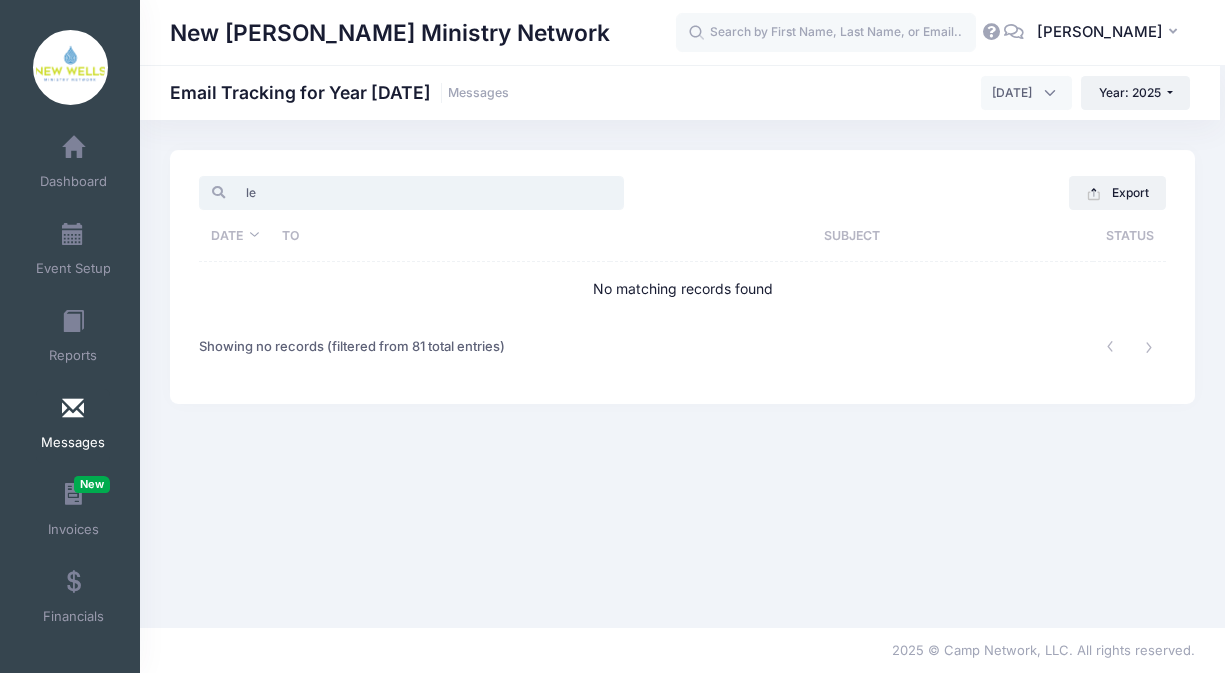 type on "l" 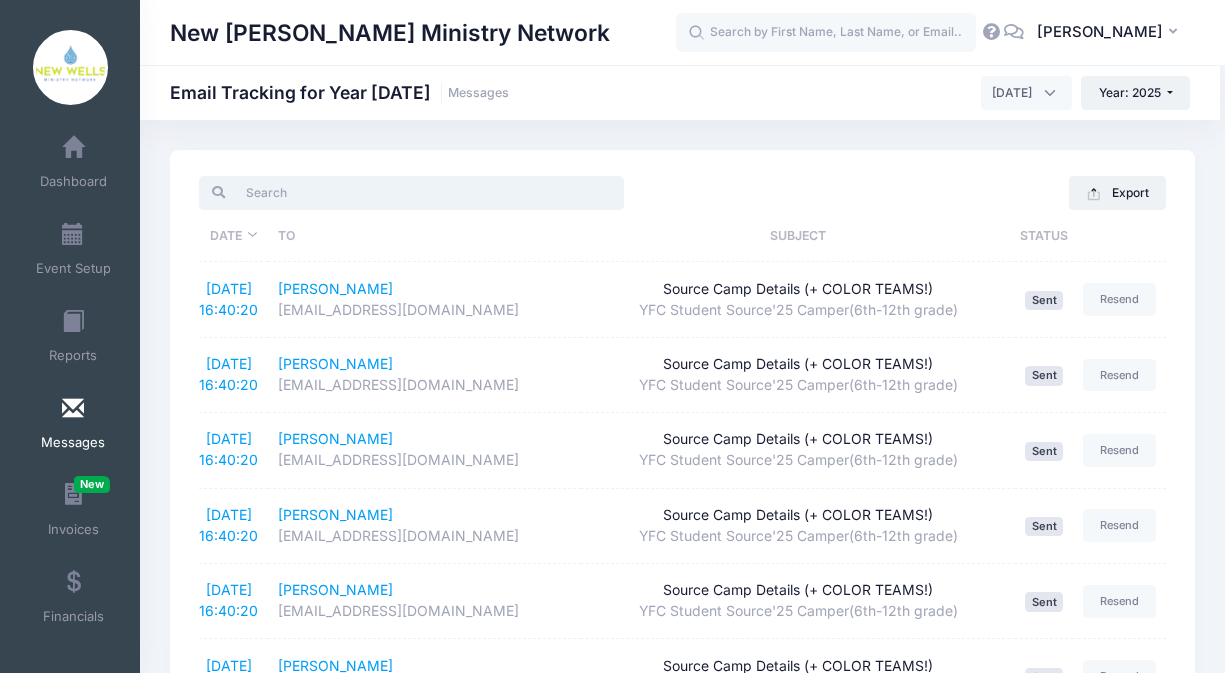 type on "s" 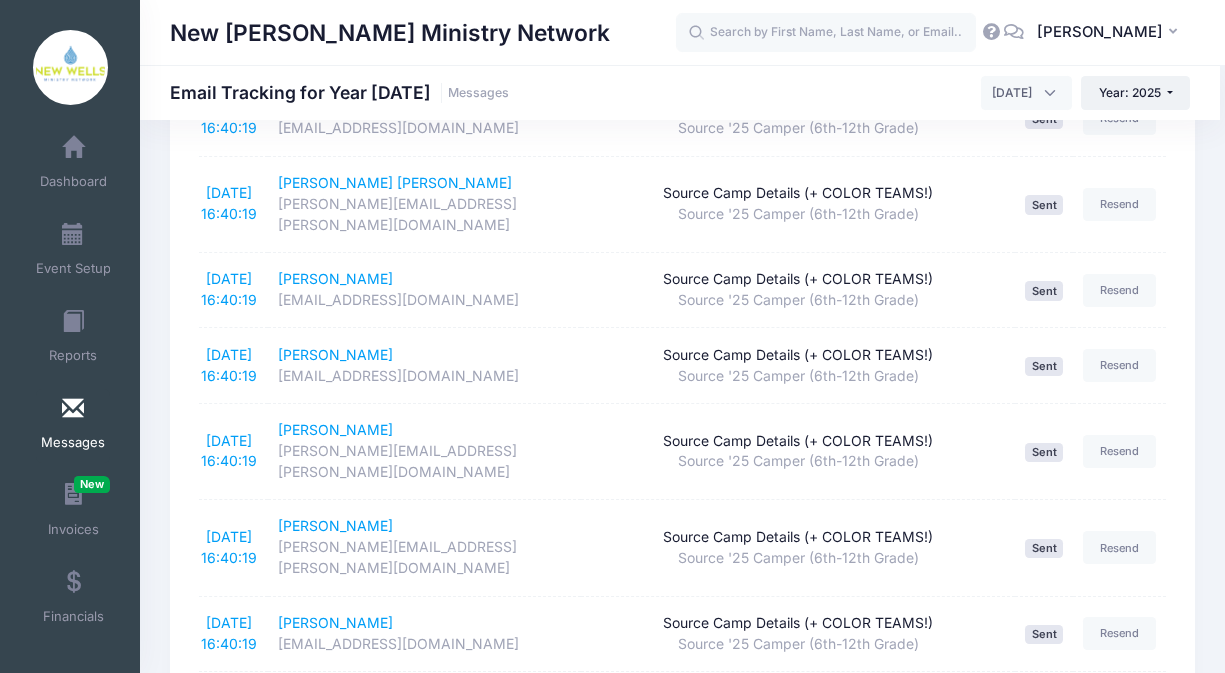 scroll, scrollTop: 3523, scrollLeft: 0, axis: vertical 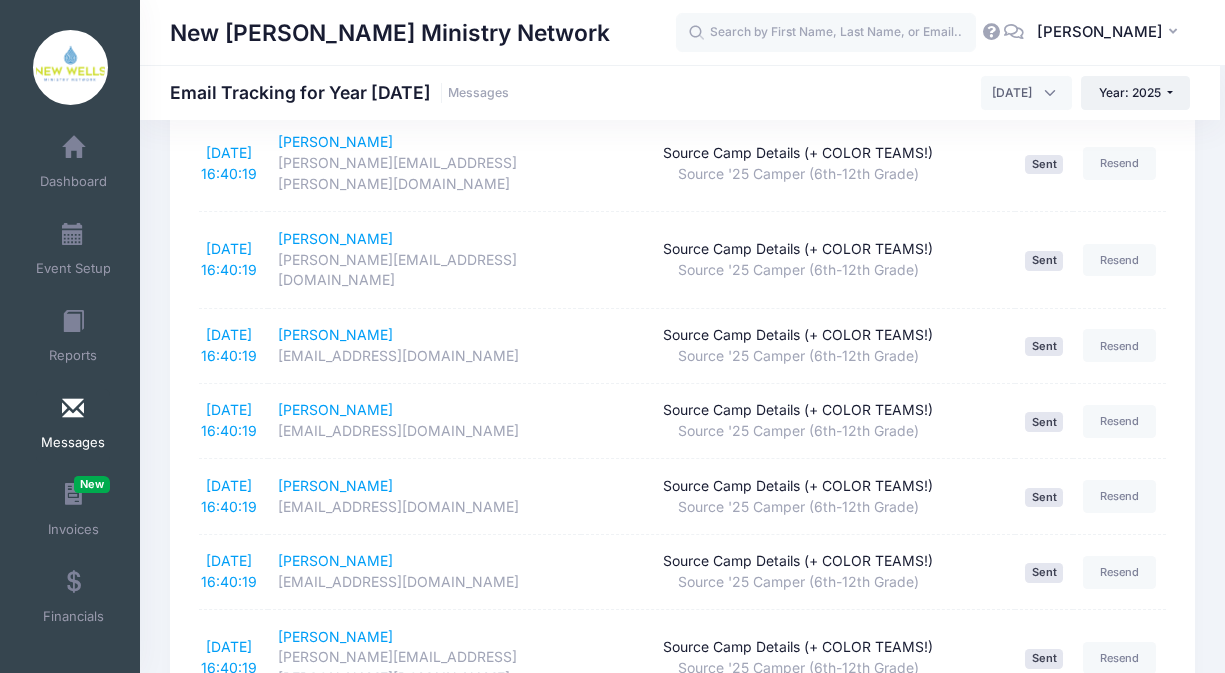 type on "color teams" 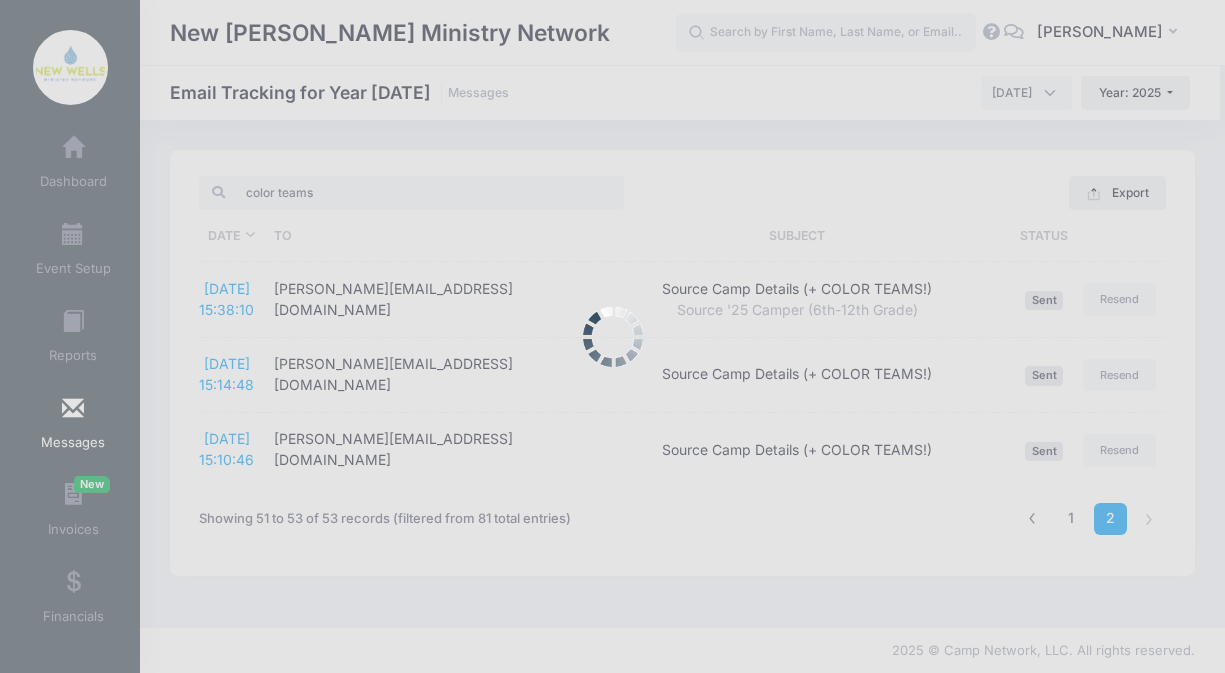 scroll, scrollTop: 0, scrollLeft: 0, axis: both 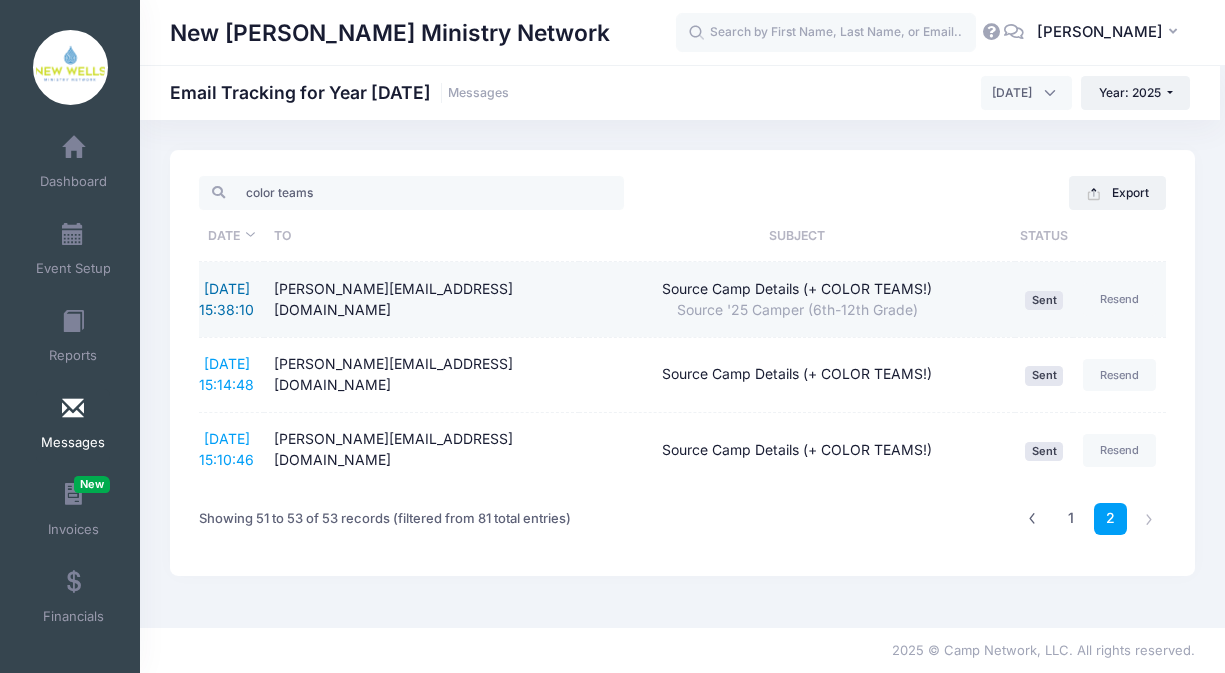 click on "7/9/2025 15:38:10" at bounding box center [226, 299] 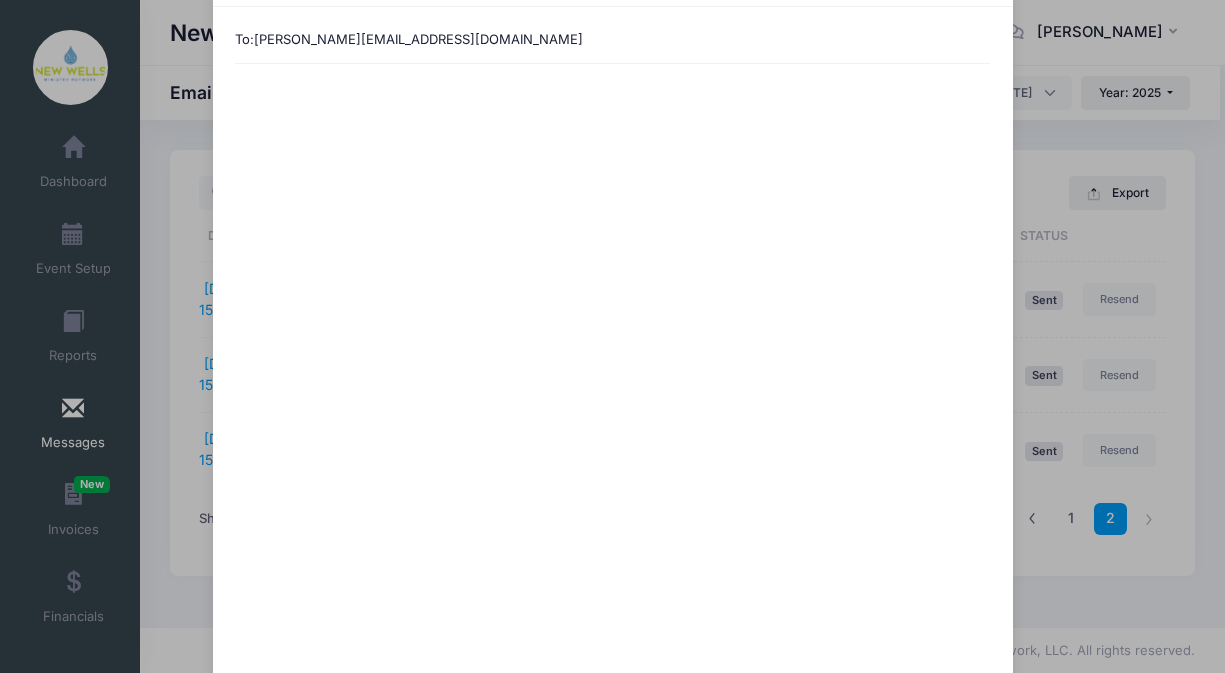scroll, scrollTop: 0, scrollLeft: 0, axis: both 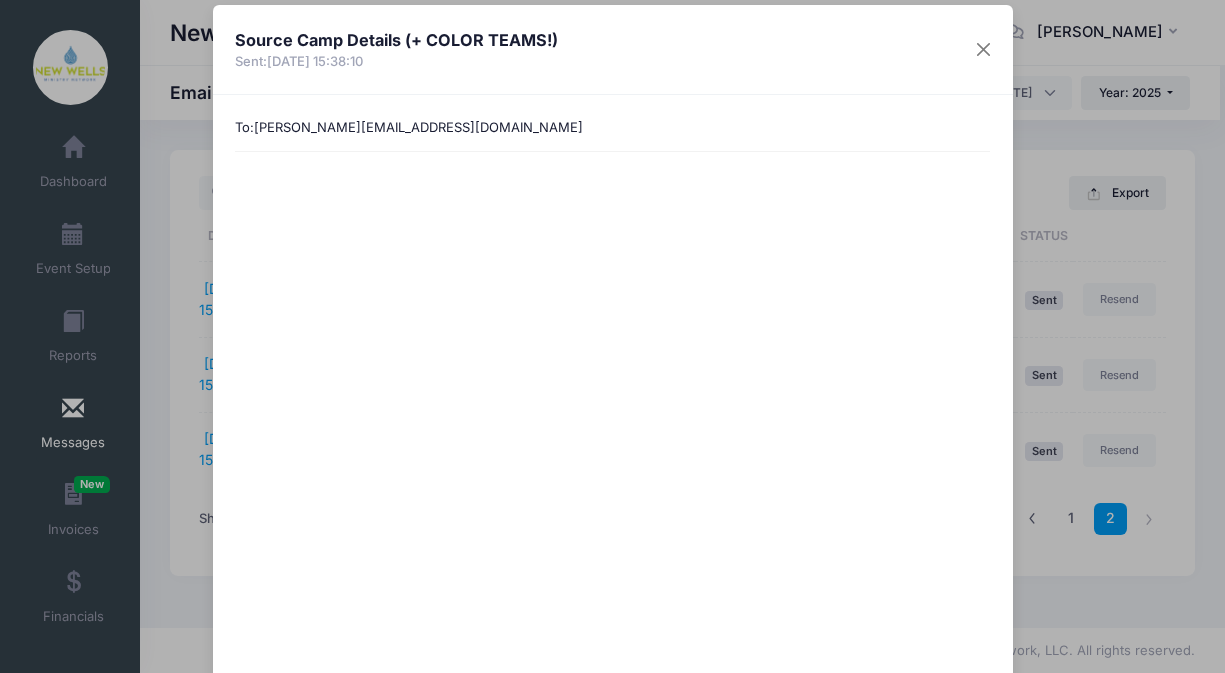 click on "Source Camp Details (+ COLOR TEAMS!)
Sent:  7/9/2025 15:38:10
Sent  on  12/31/1969 20:00:00
To:  hannah@newwellsnetwork.com
Close" at bounding box center [612, 336] 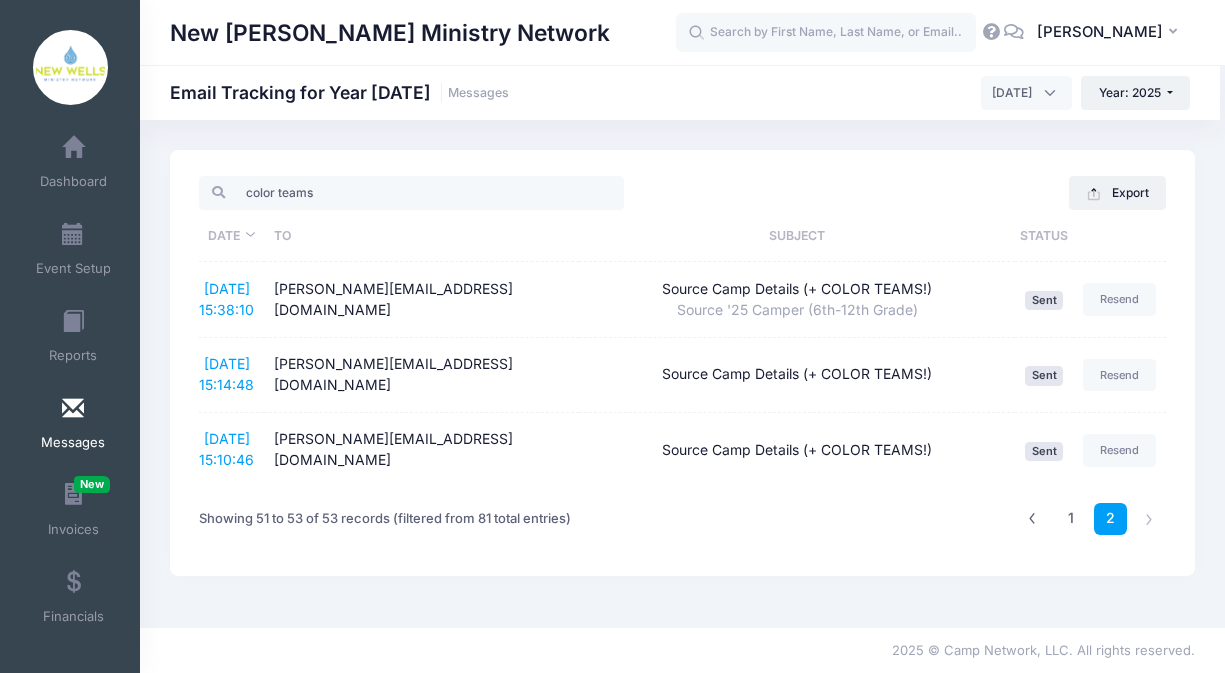 click at bounding box center [73, 409] 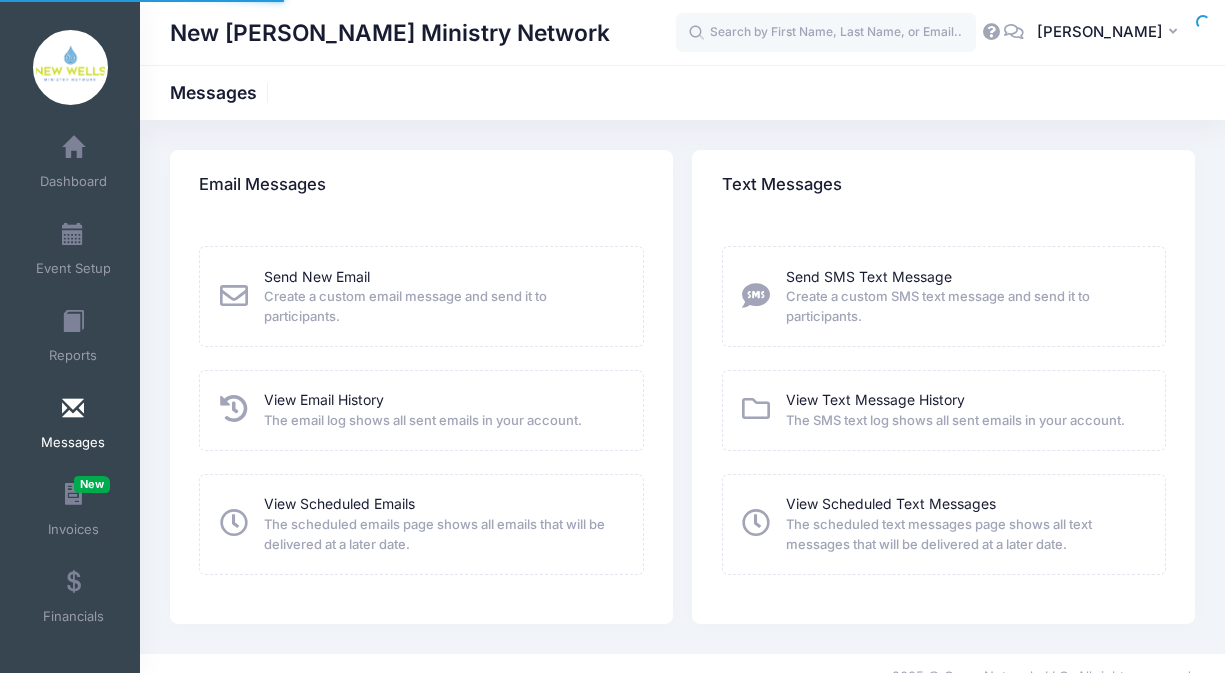 scroll, scrollTop: 0, scrollLeft: 0, axis: both 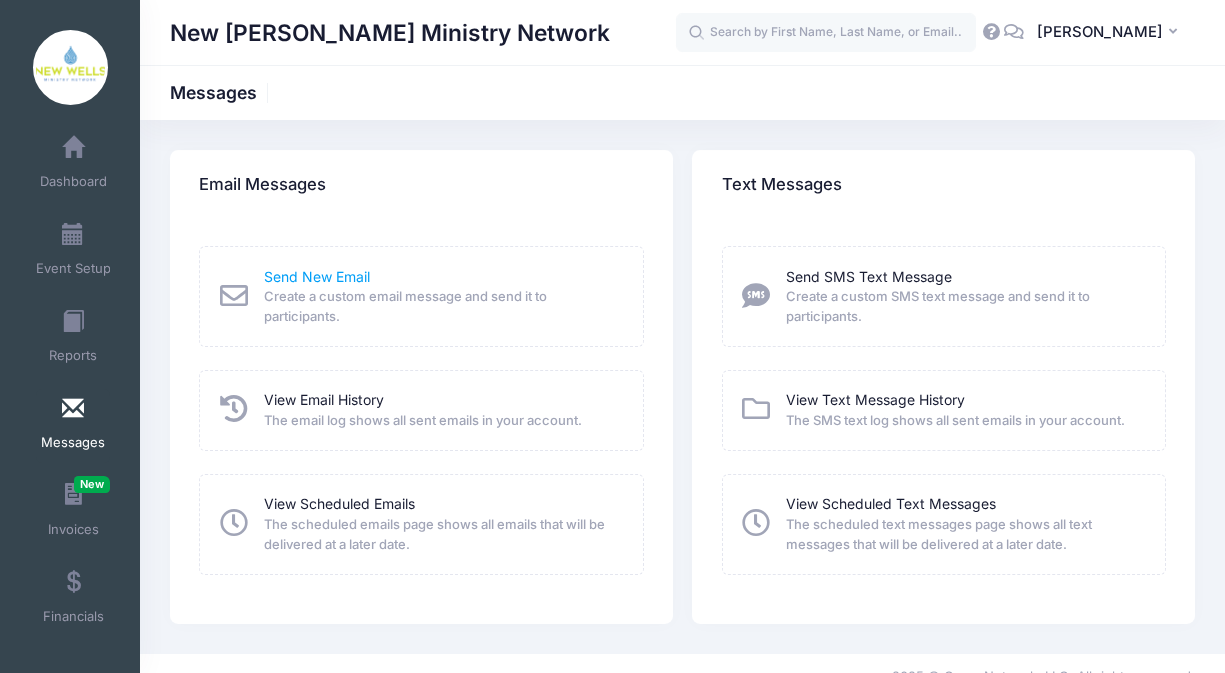 click on "Send New Email" at bounding box center (317, 276) 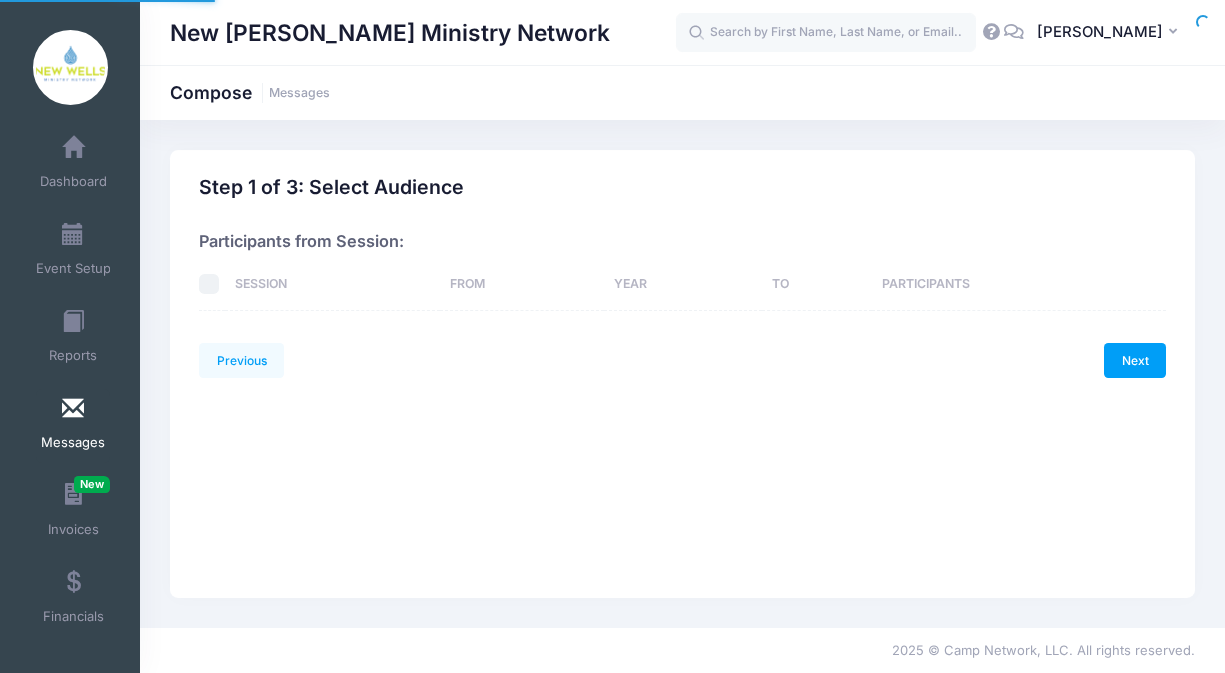 scroll, scrollTop: 0, scrollLeft: 0, axis: both 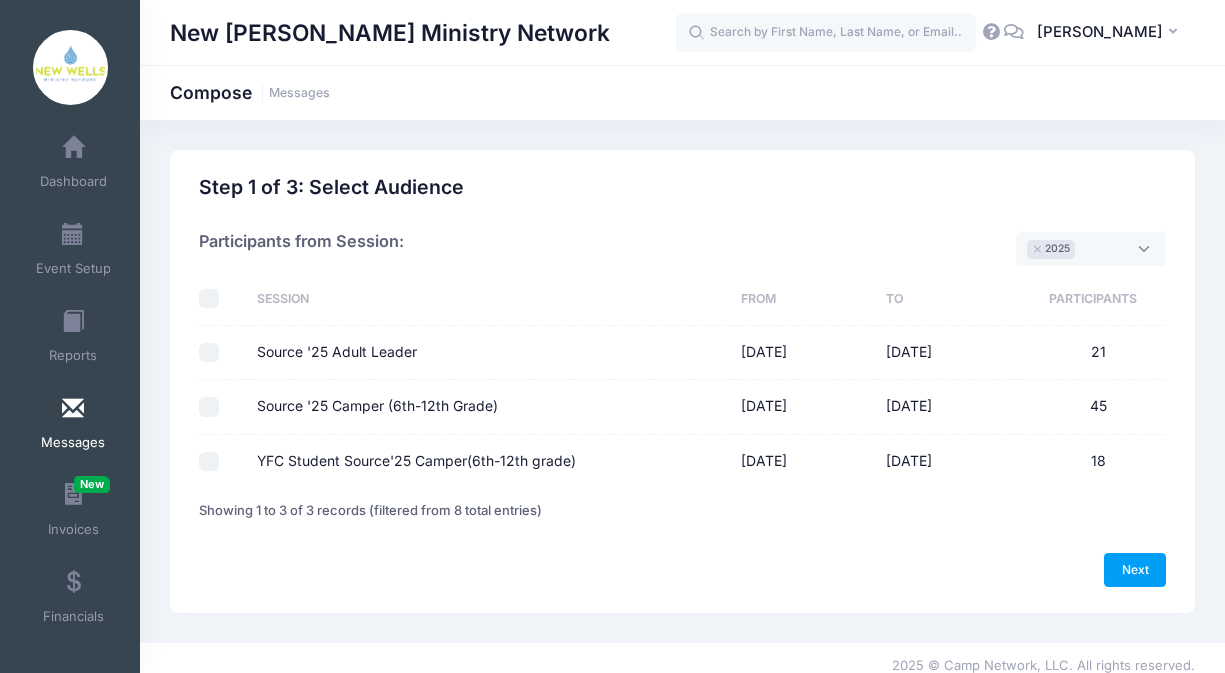 click on "Source '25 Adult Leader" at bounding box center [209, 353] 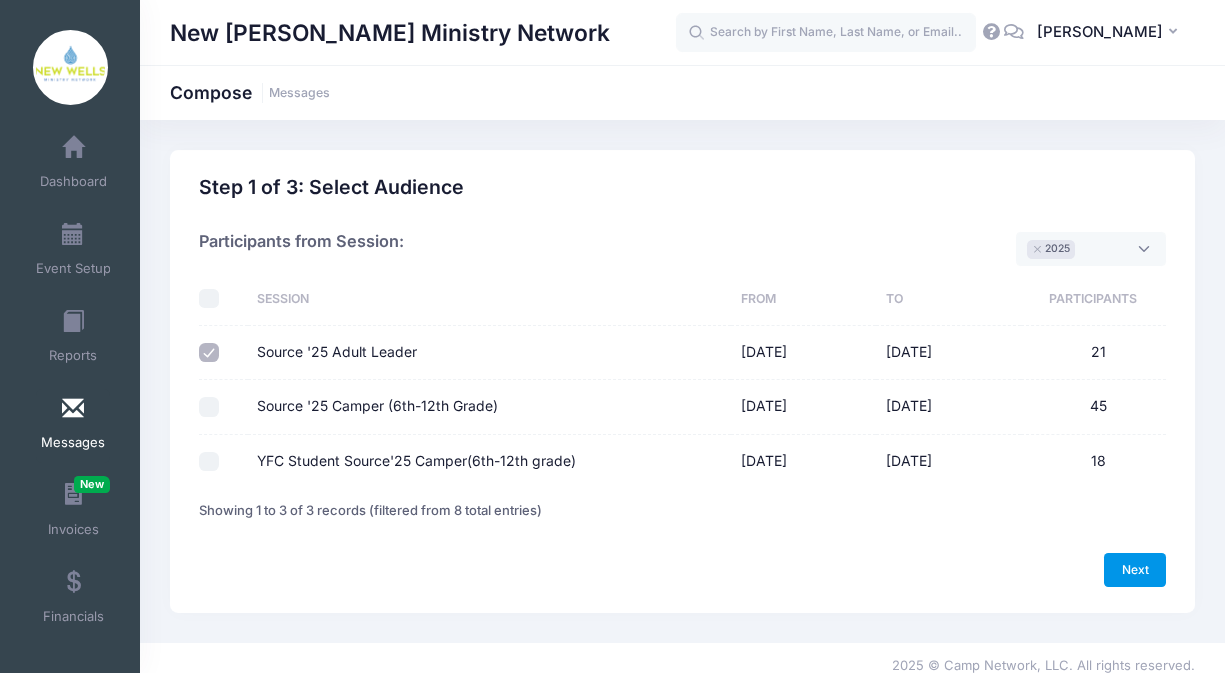 click on "Next" at bounding box center (1135, 570) 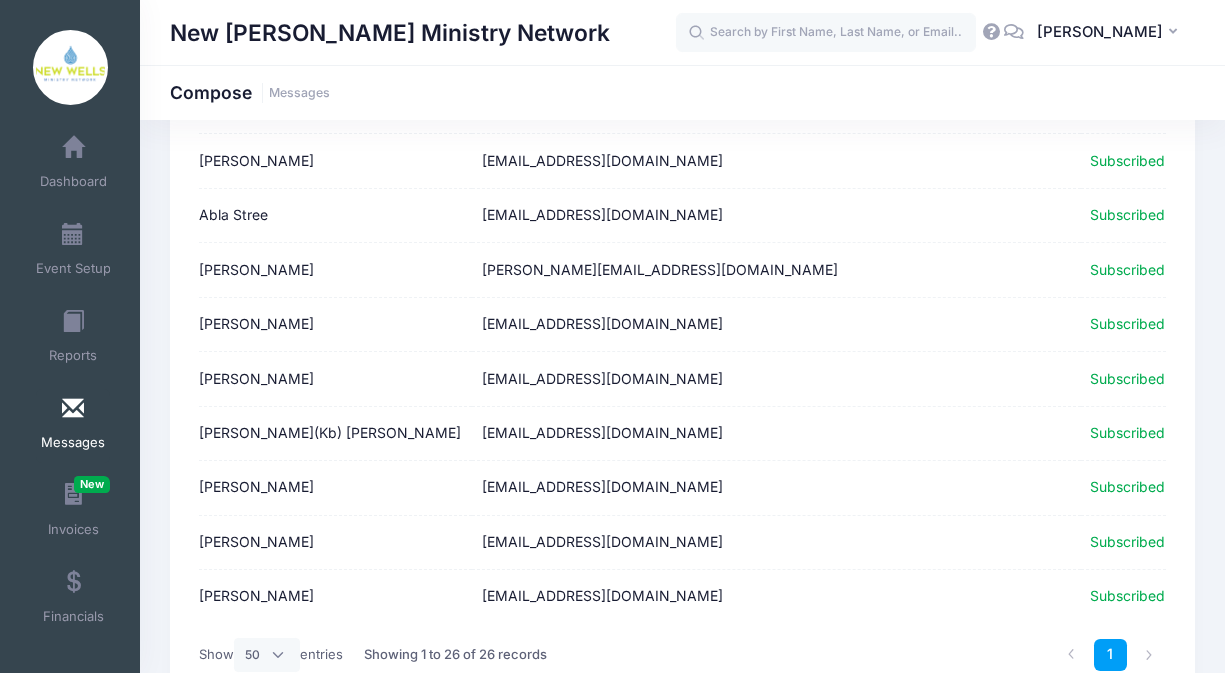 scroll, scrollTop: 1258, scrollLeft: 0, axis: vertical 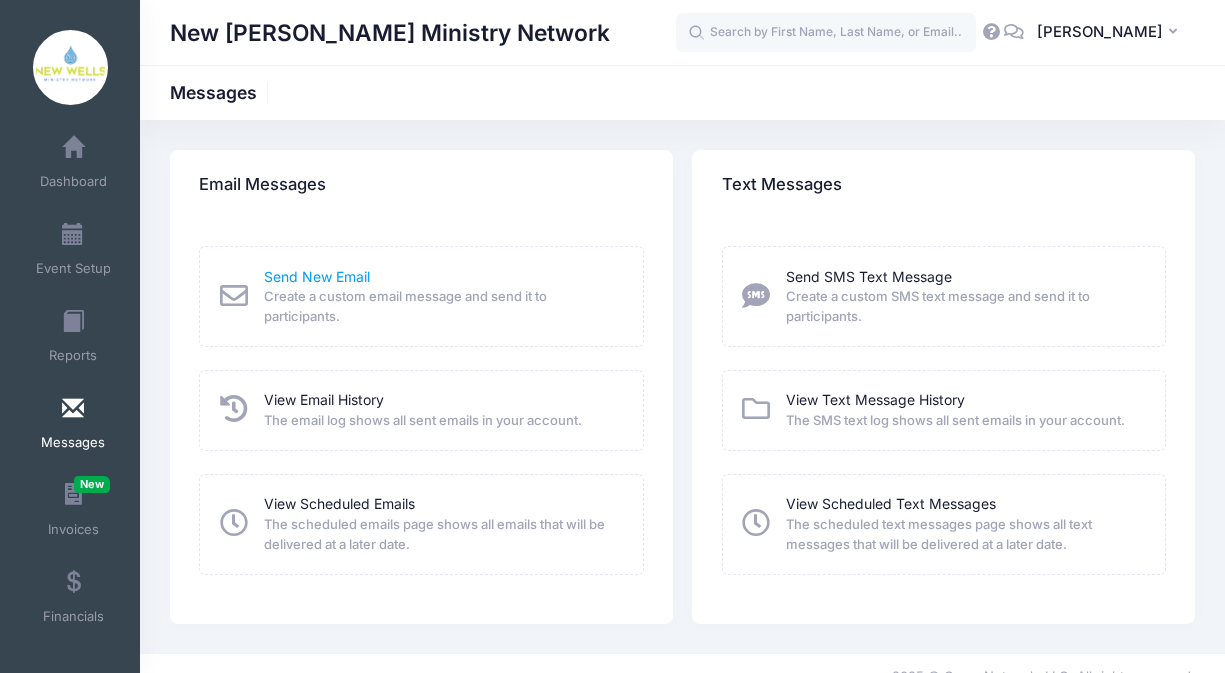 click on "Send New Email" 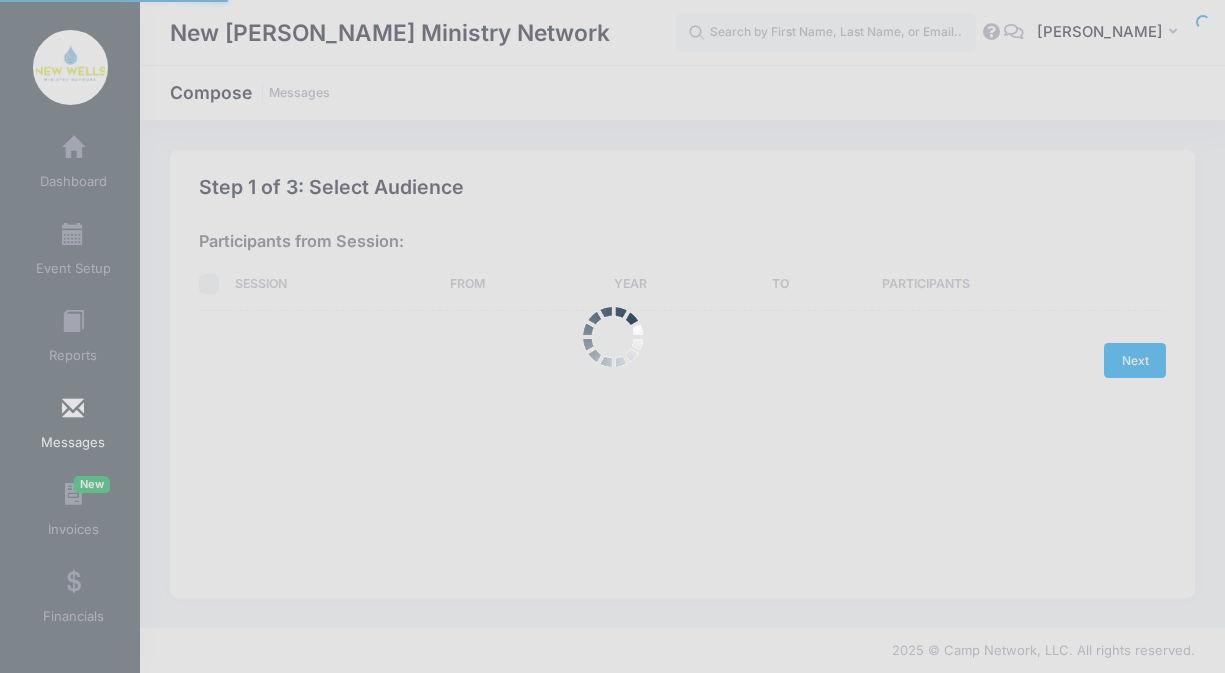 scroll, scrollTop: 0, scrollLeft: 0, axis: both 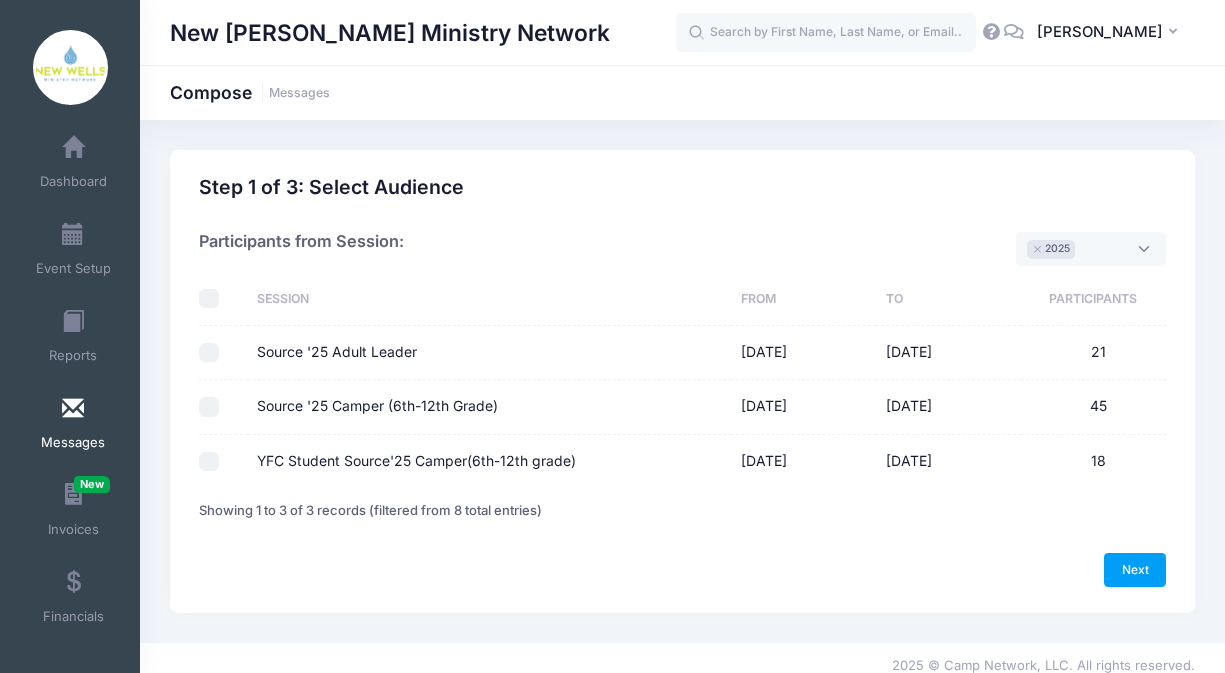 click on "Source '25 Adult Leader" at bounding box center [209, 353] 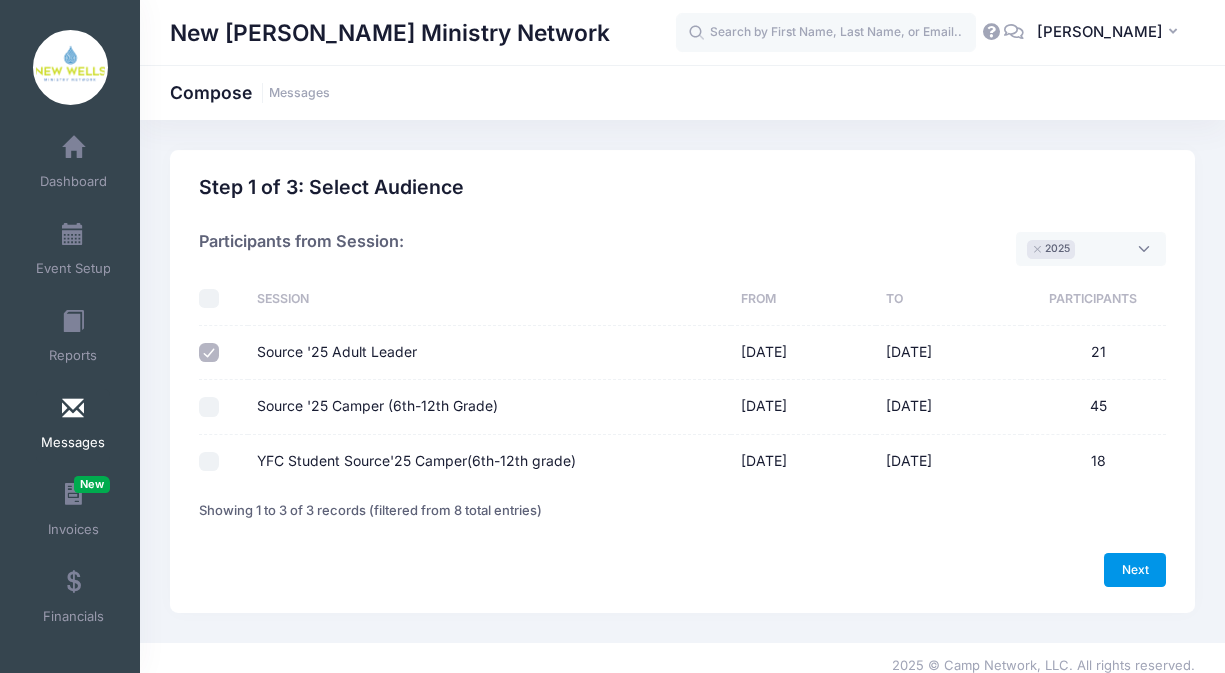 click on "Next" at bounding box center (1135, 570) 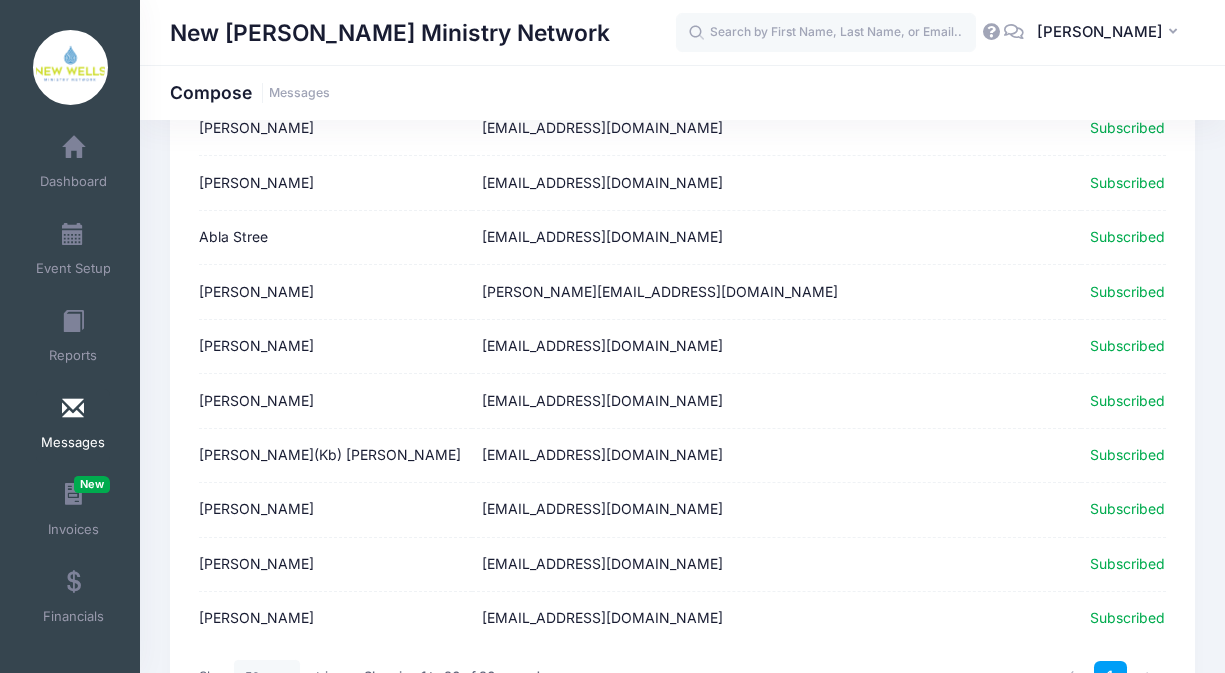 scroll, scrollTop: 1258, scrollLeft: 0, axis: vertical 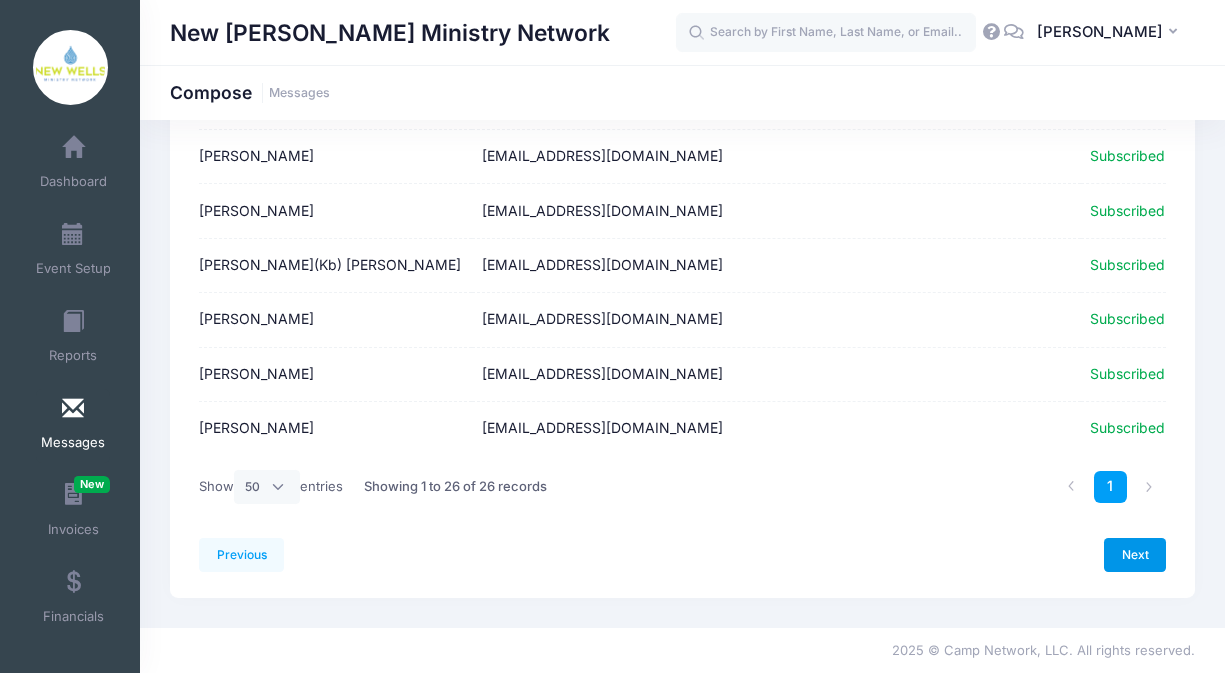 click on "Next" at bounding box center [1135, 555] 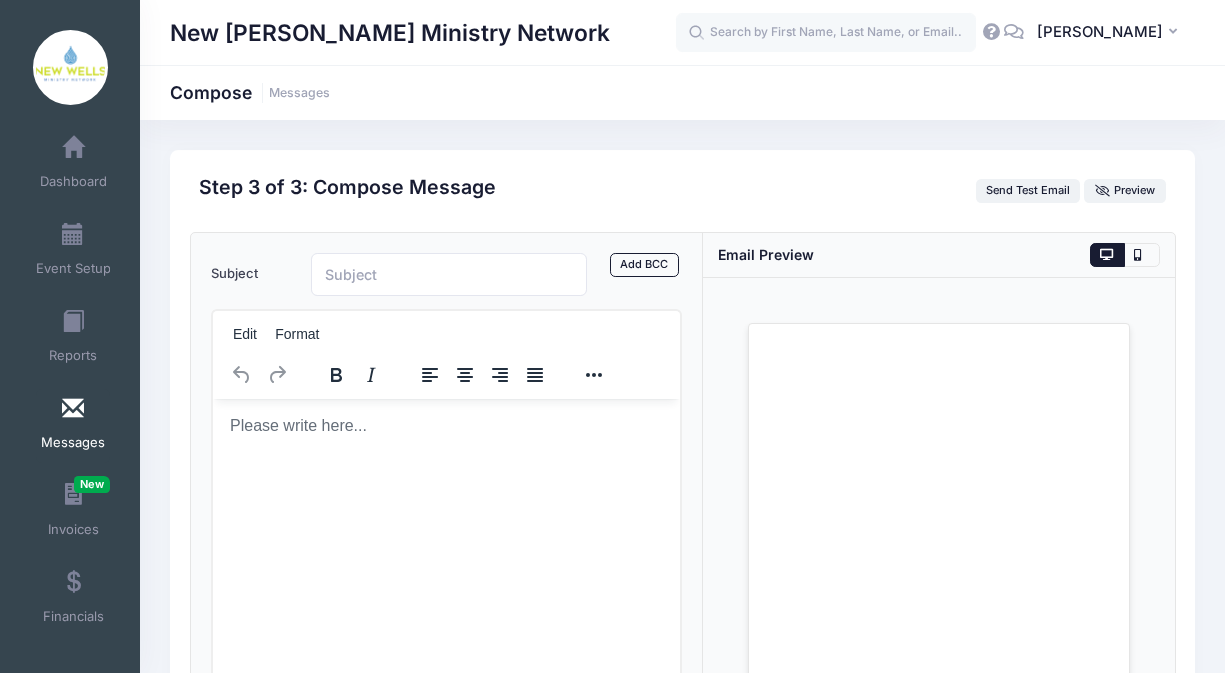 scroll, scrollTop: 0, scrollLeft: 0, axis: both 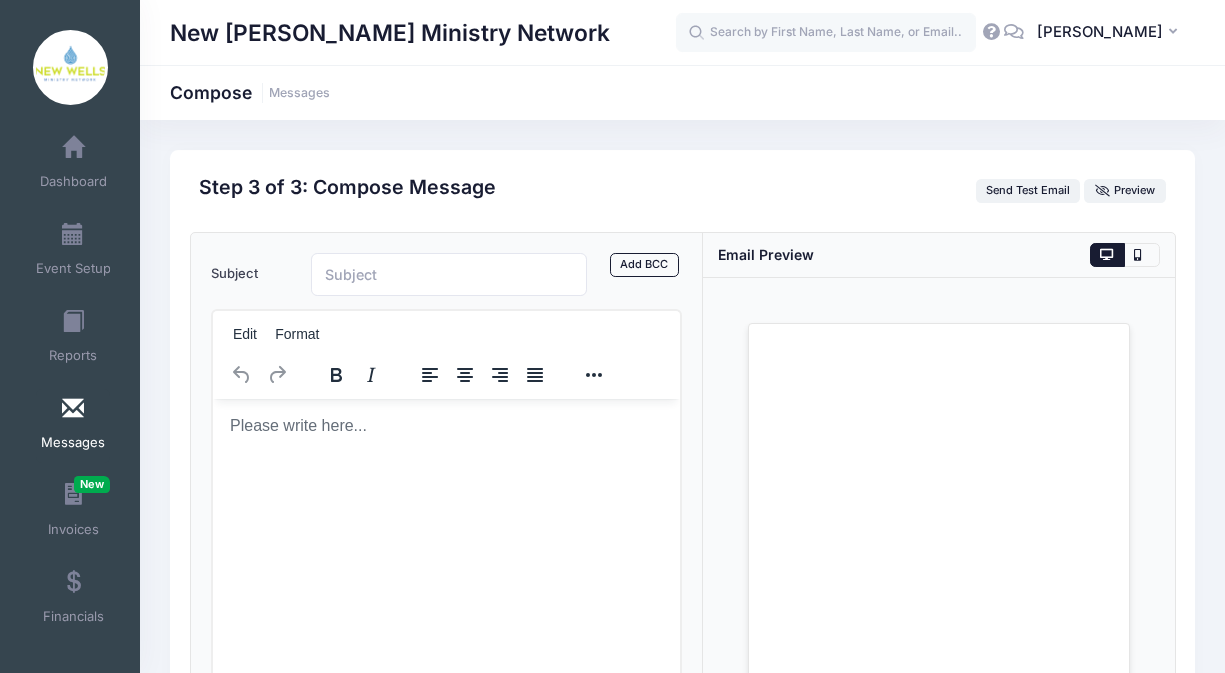 click at bounding box center (446, 425) 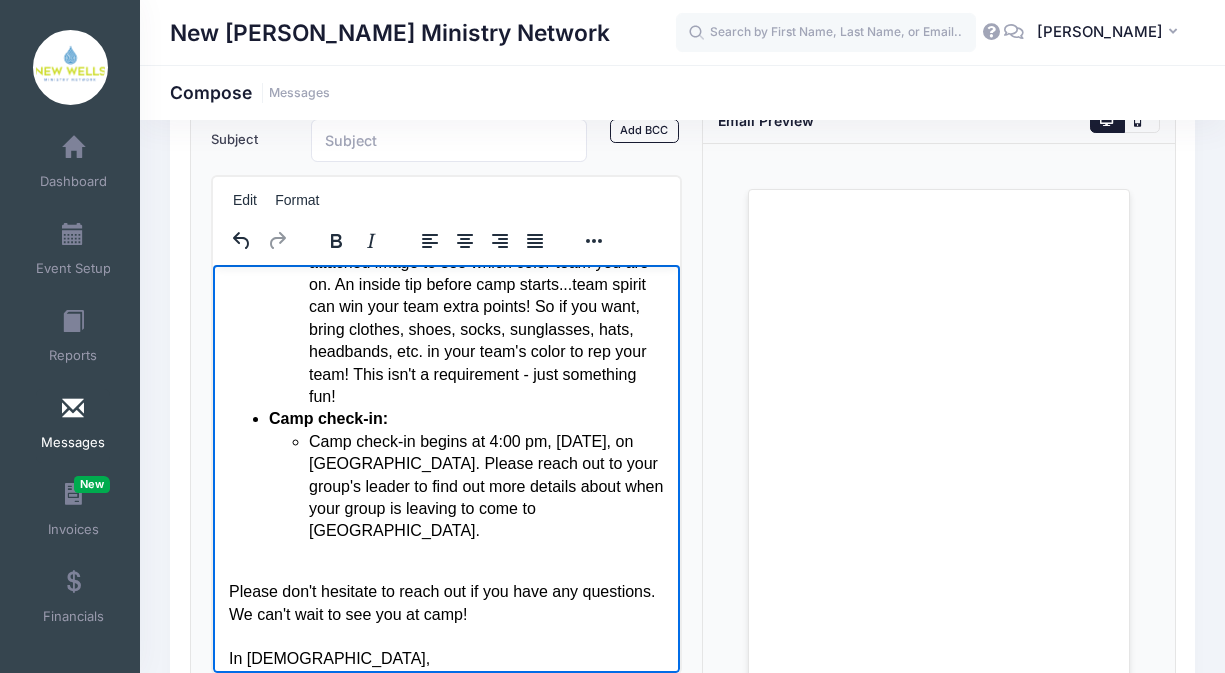 scroll, scrollTop: 0, scrollLeft: 0, axis: both 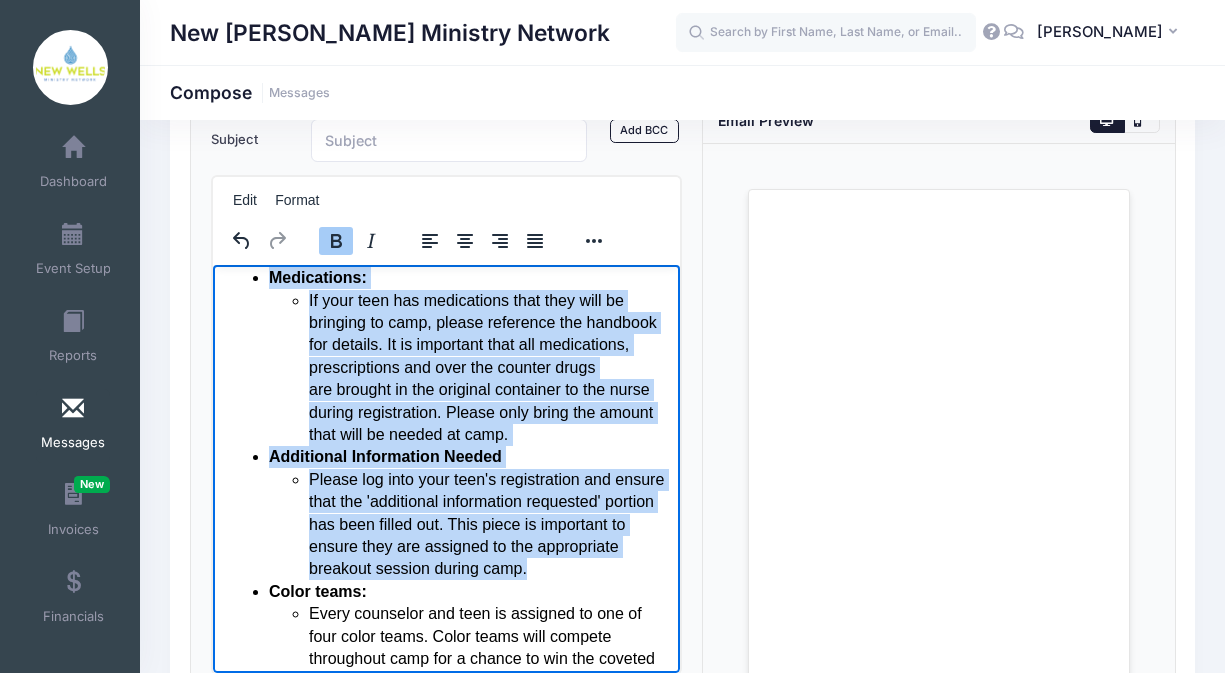 drag, startPoint x: 623, startPoint y: 571, endPoint x: 220, endPoint y: 282, distance: 495.9133 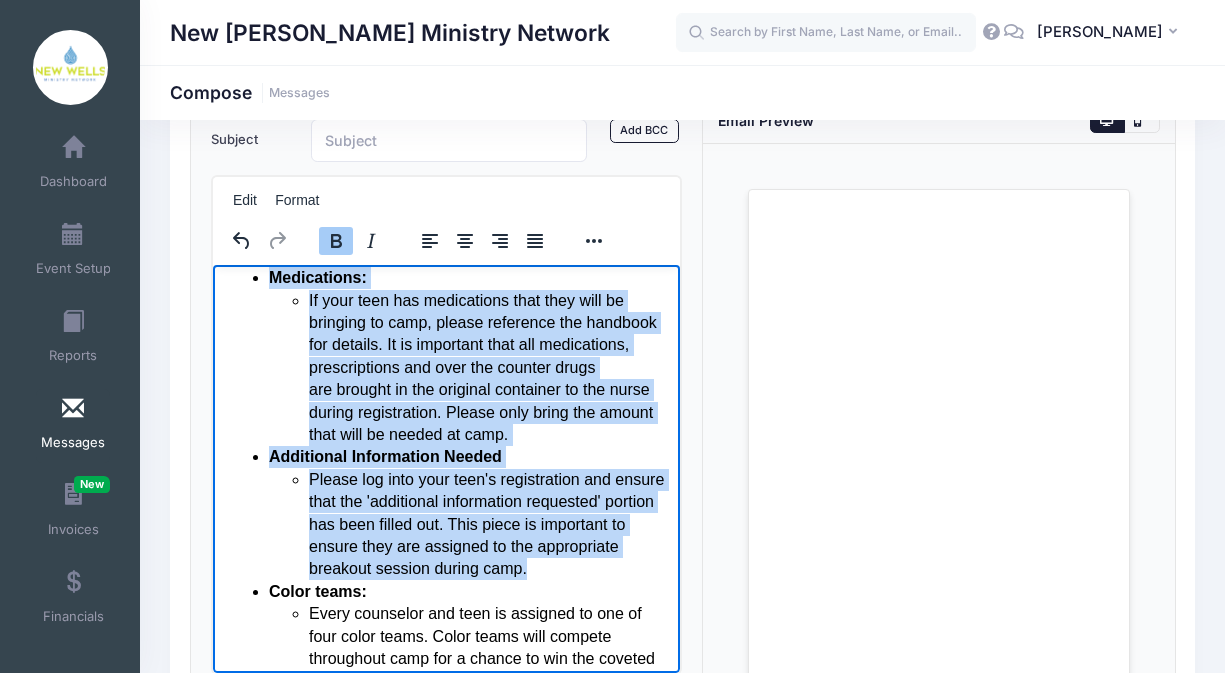 click on "Hi Families! Camp is two weeks away! As we finish up the final preparations, we are praying for you! We know God has big and exciting things in store that He is ready to do in your teen's life while they're at camp. We are waiting with expectation to see what He does! A few reminders for you as you're preparing for camp: Camp handbook: All campers and their parent/guardian must read through the camper handbook in its entirety (attached in this email). There you will find all necessary details for camp, including what to pack, code of conduct and additional important information. Medications: If your teen has medications that they will be bringing to camp, please reference the handbook for details. It is important that all medications, prescriptions and over the counter drugs are brought in the original container to the nurse during registration. Please only bring the amount that will be needed at camp. Additional Information Needed Color teams: CAMP CHAMPIONS!  Camp check-in: In Christ, Source Camp Staff" at bounding box center [446, 512] 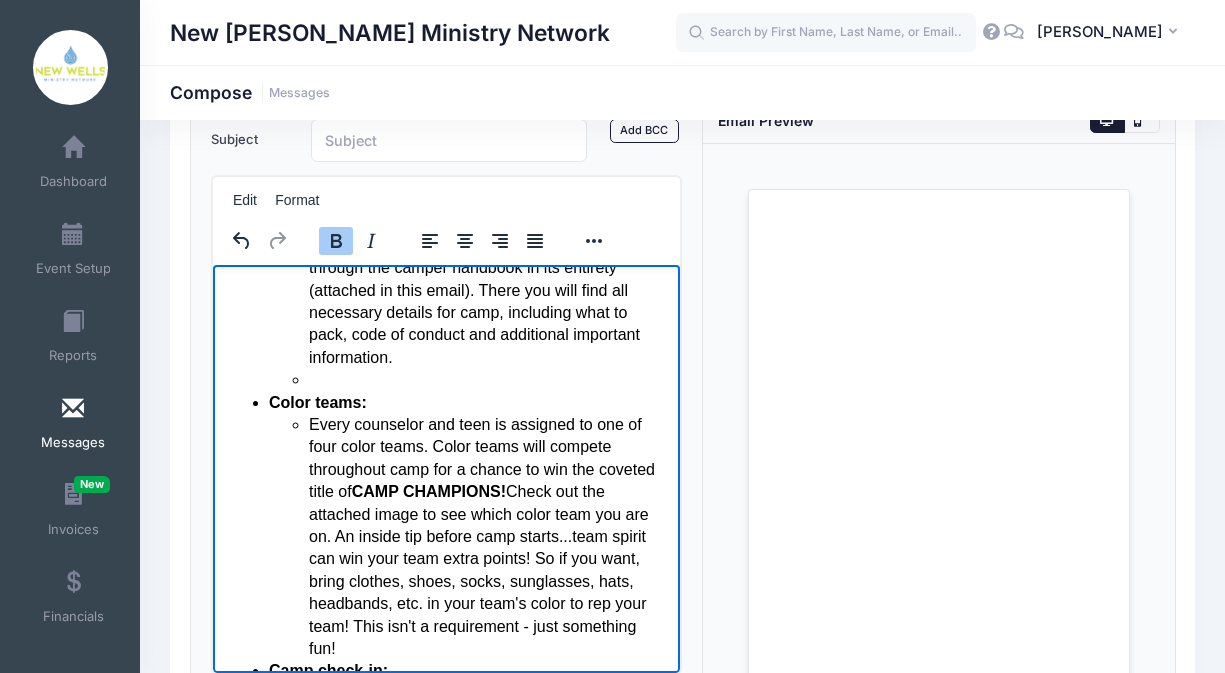 click at bounding box center [486, 379] 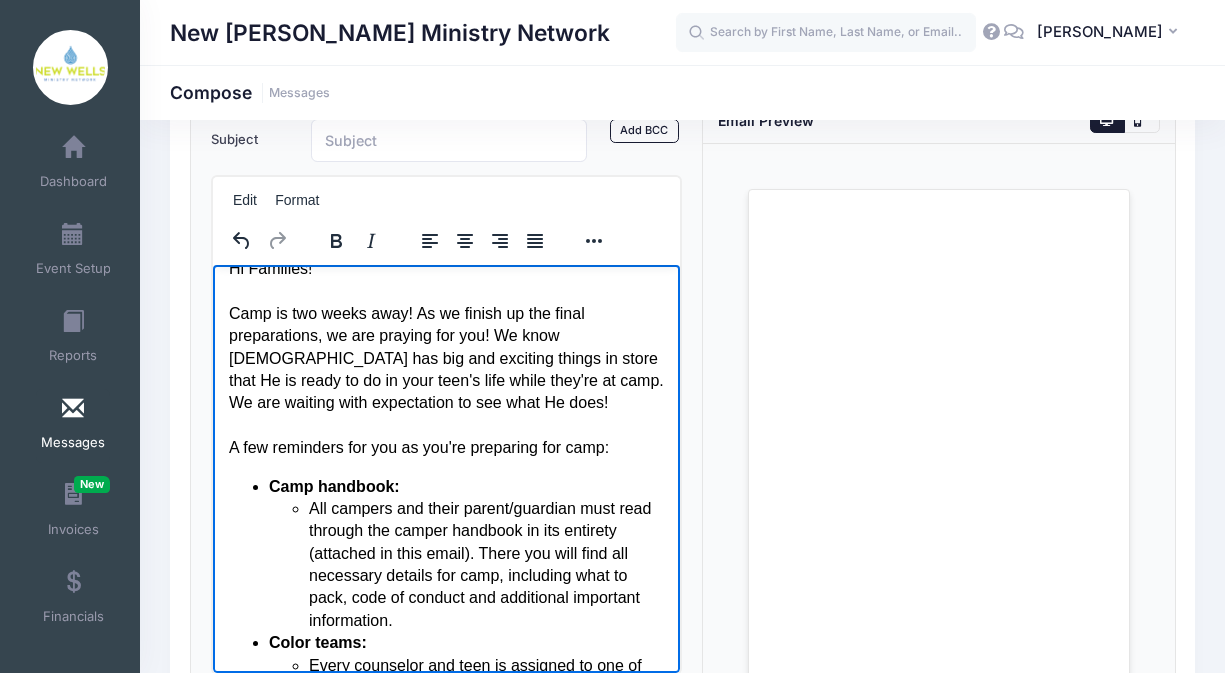scroll, scrollTop: 0, scrollLeft: 0, axis: both 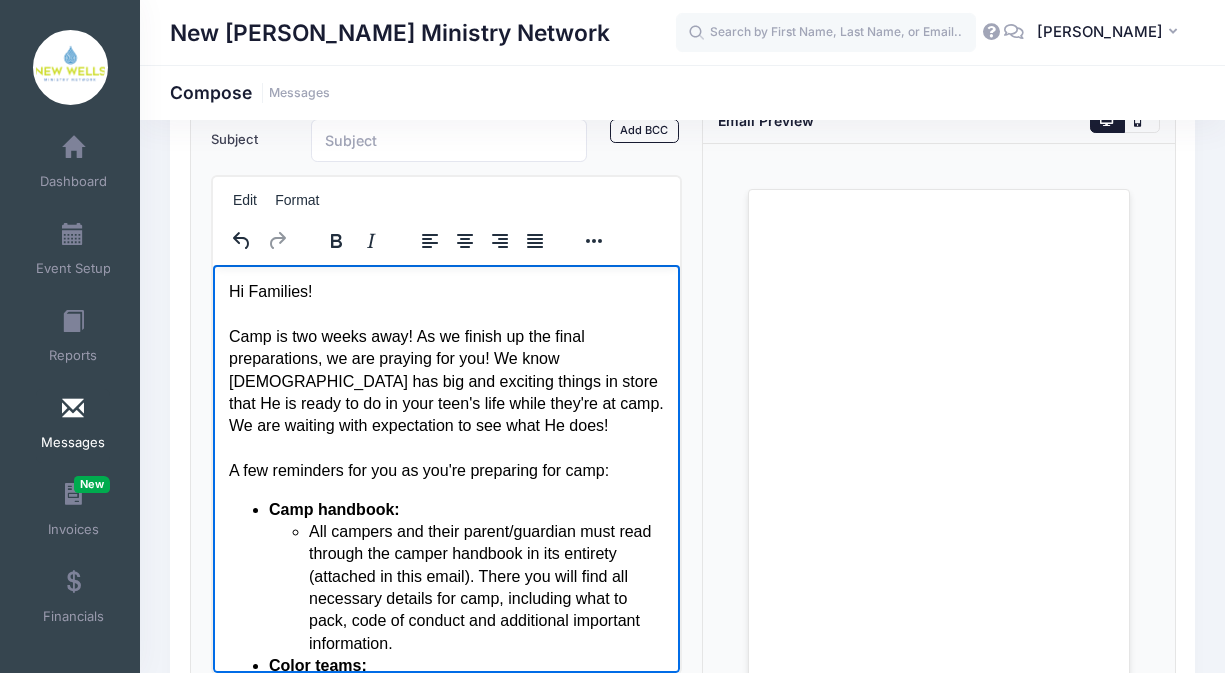 click on "Hi Families! Camp is two weeks away! As we finish up the final preparations, we are praying for you! We know God has big and exciting things in store that He is ready to do in your teen's life while they're at camp. We are waiting with expectation to see what He does! A few reminders for you as you're preparing for camp:" at bounding box center (446, 381) 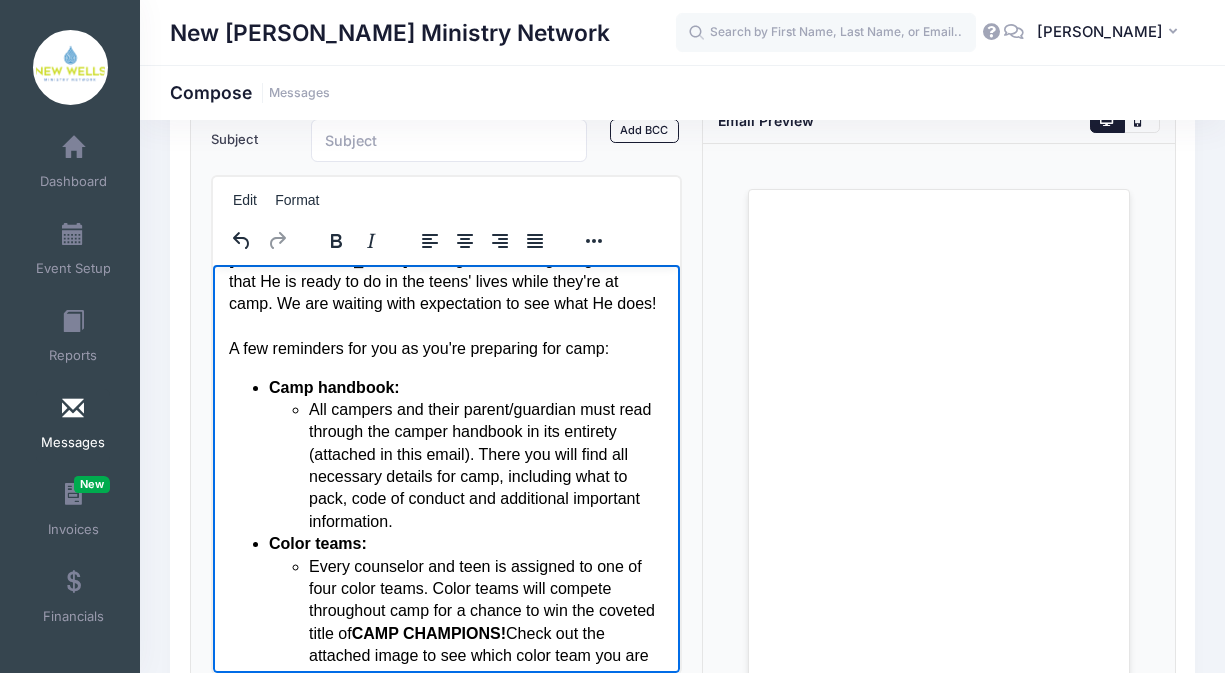 scroll, scrollTop: 140, scrollLeft: 0, axis: vertical 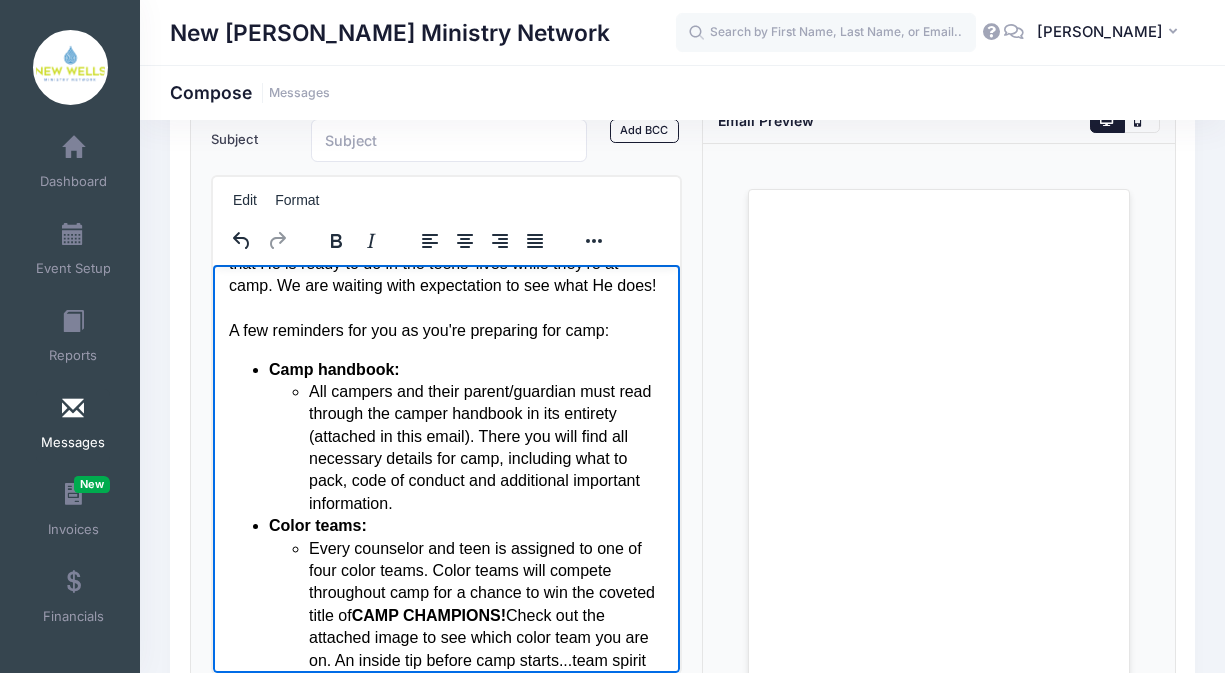 click on "Camp handbook:" at bounding box center (333, 368) 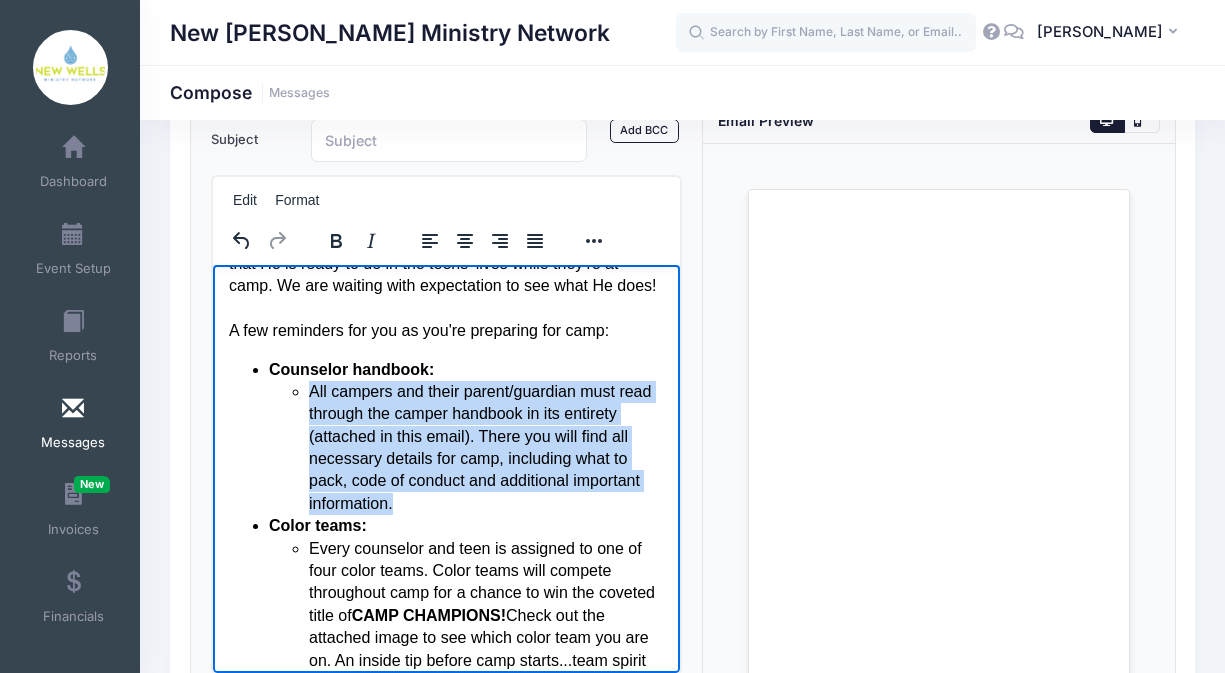drag, startPoint x: 394, startPoint y: 502, endPoint x: 310, endPoint y: 395, distance: 136.03308 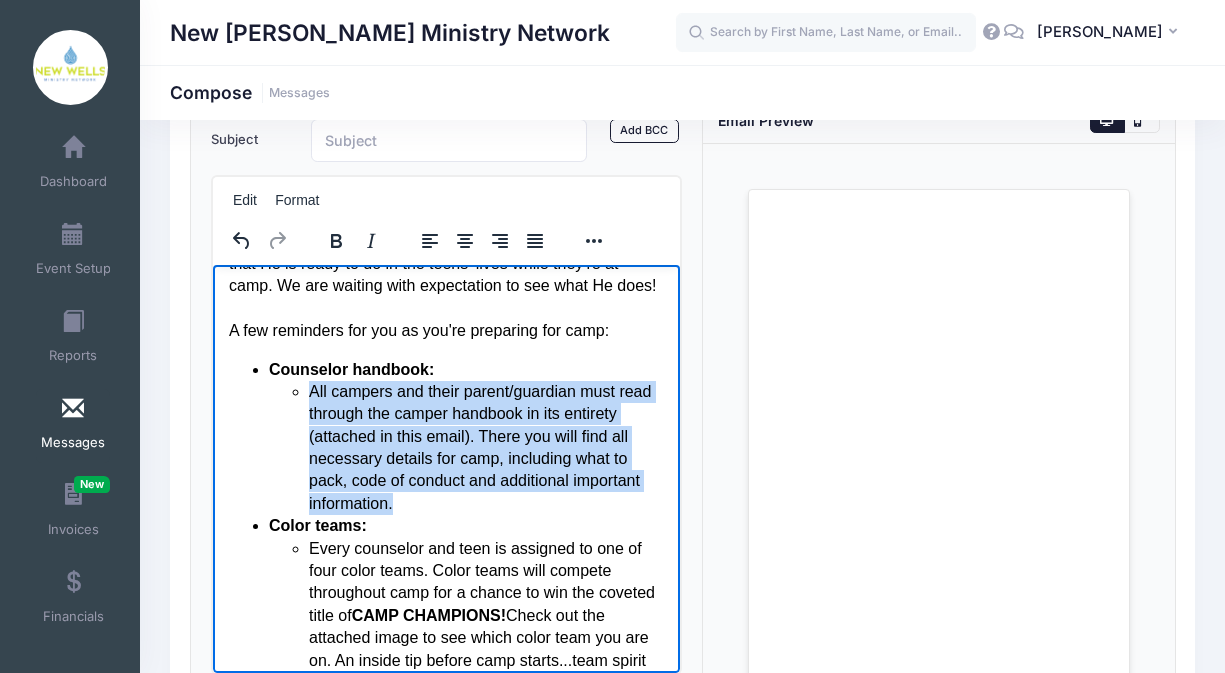 click on "All campers and their parent/guardian must read through the camper handbook in its entirety (attached in this email). There you will find all necessary details for camp, including what to pack, code of conduct and additional important information." at bounding box center [486, 447] 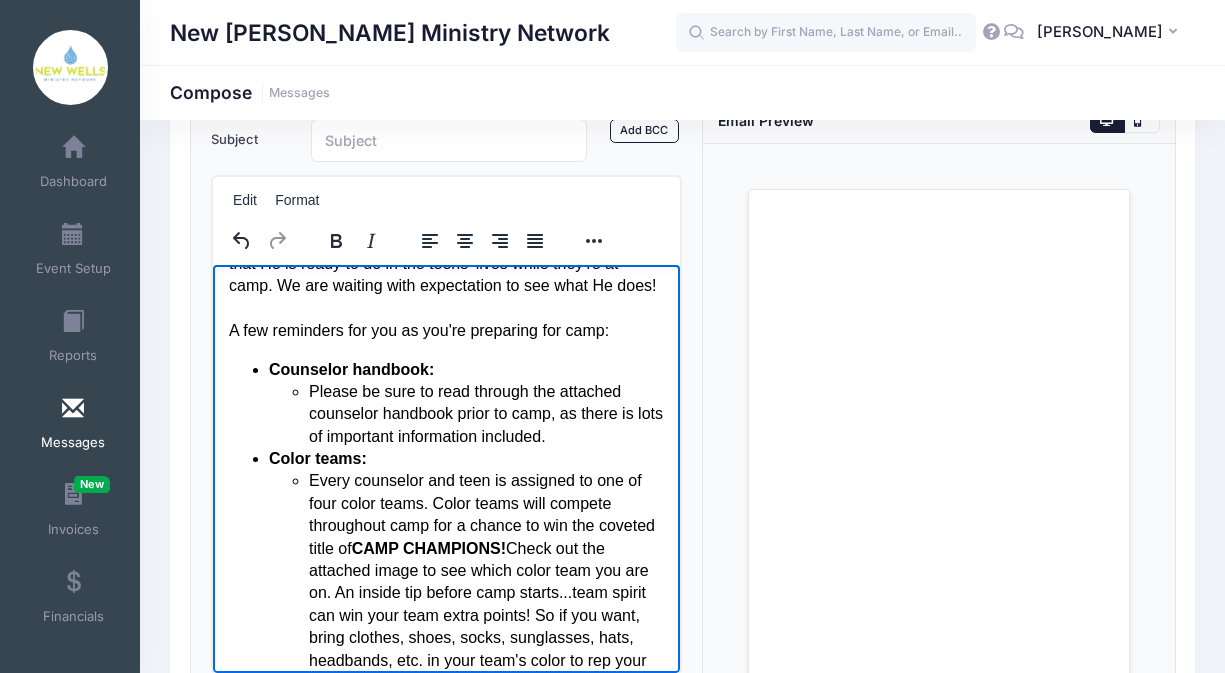 click on "Please be sure to read through the attached counselor handbook prior to camp, as there is lots of important information included." at bounding box center (486, 413) 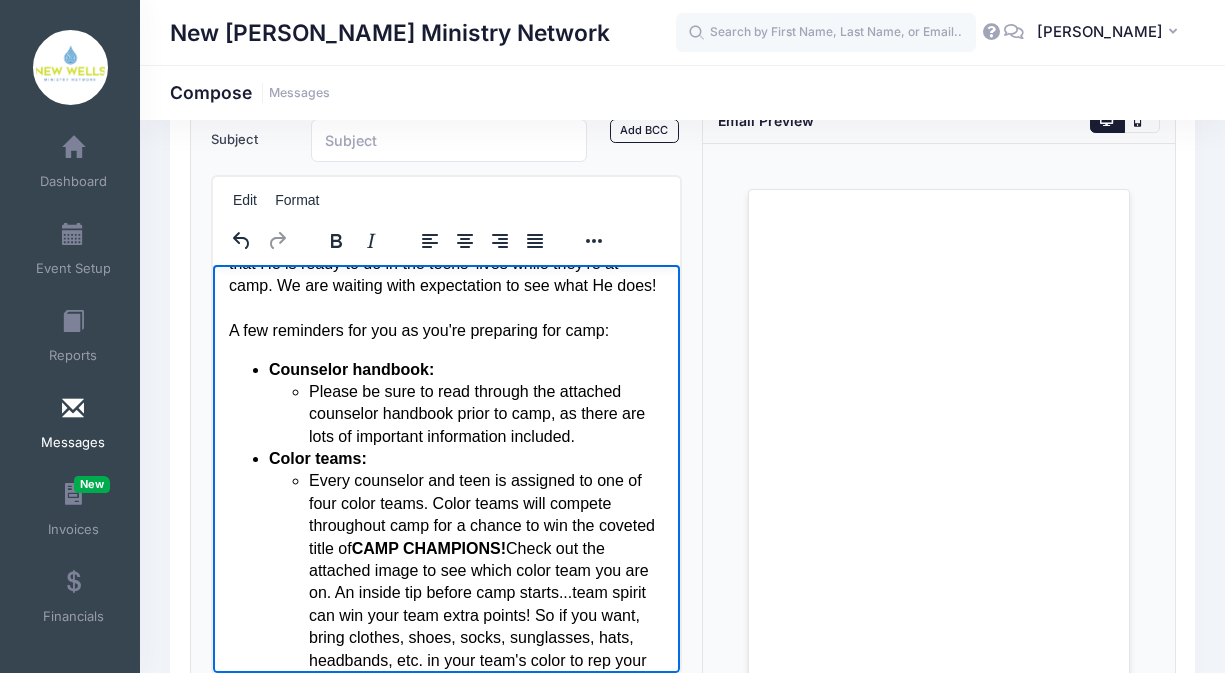 click on "Please be sure to read through the attached counselor handbook prior to camp, as there are lots of important information included." at bounding box center [486, 413] 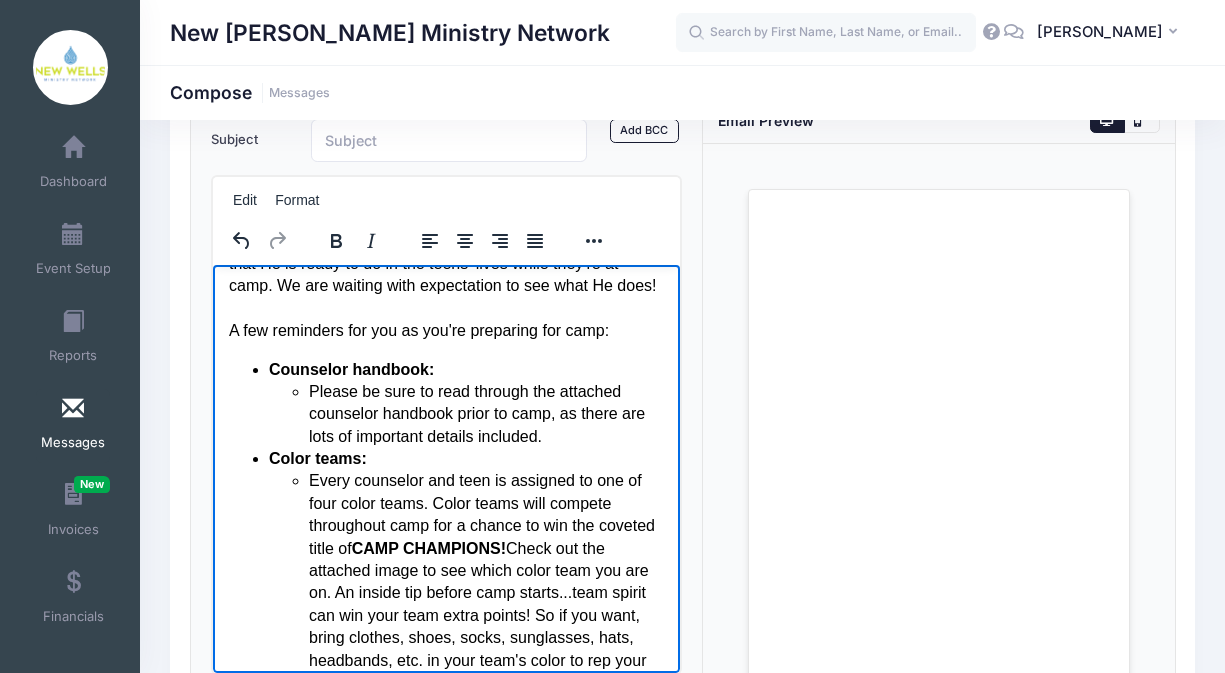 click on "Please be sure to read through the attached counselor handbook prior to camp, as there are lots of important details included." at bounding box center (486, 413) 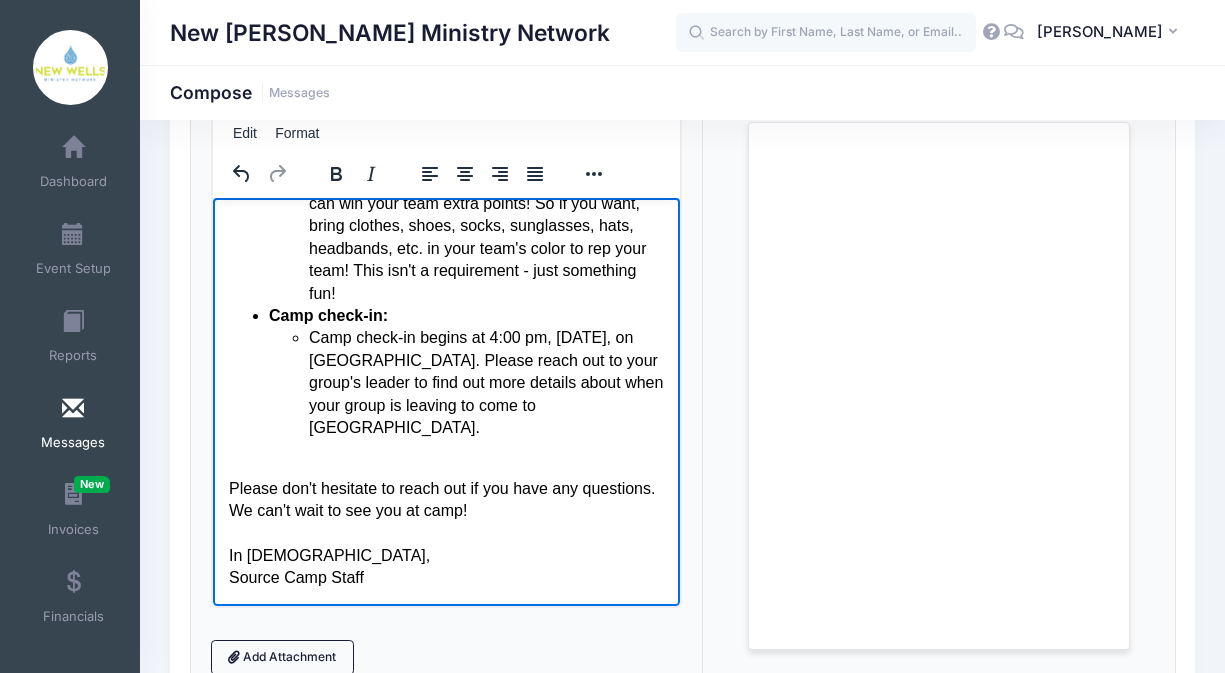 scroll, scrollTop: 264, scrollLeft: 0, axis: vertical 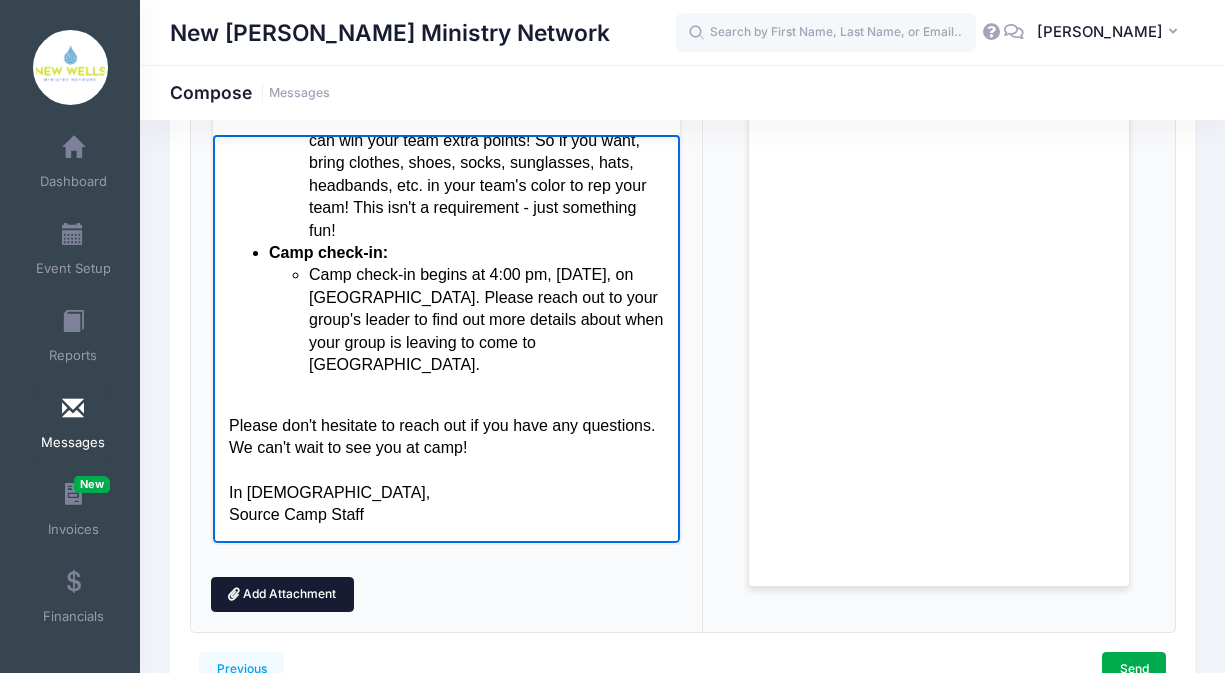 click on "Add Attachment" at bounding box center [282, 594] 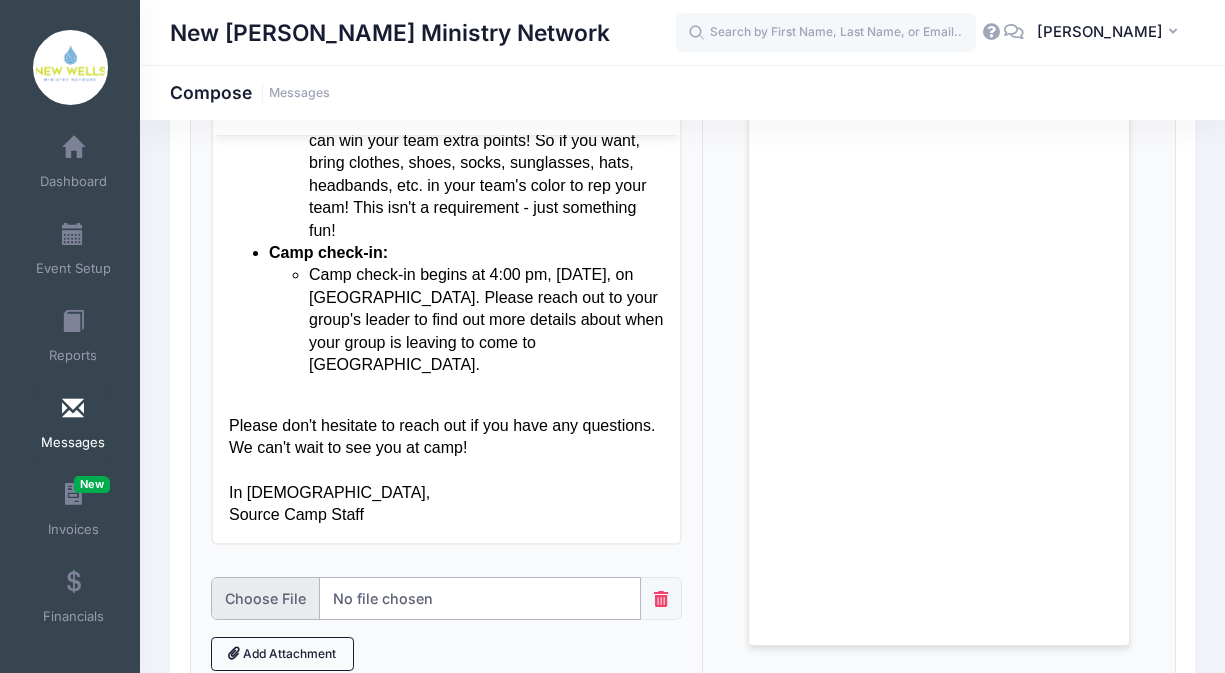 click at bounding box center [426, 598] 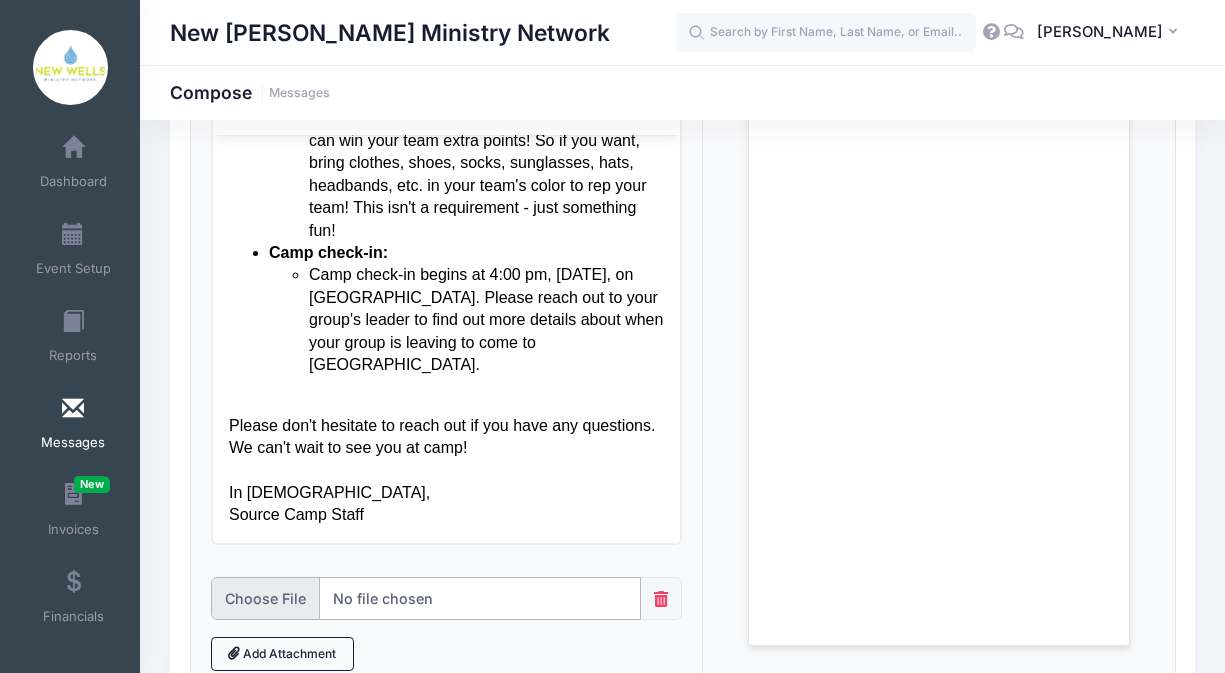 type on "C:\fakepath\Source Color Teams 2025 (1).png" 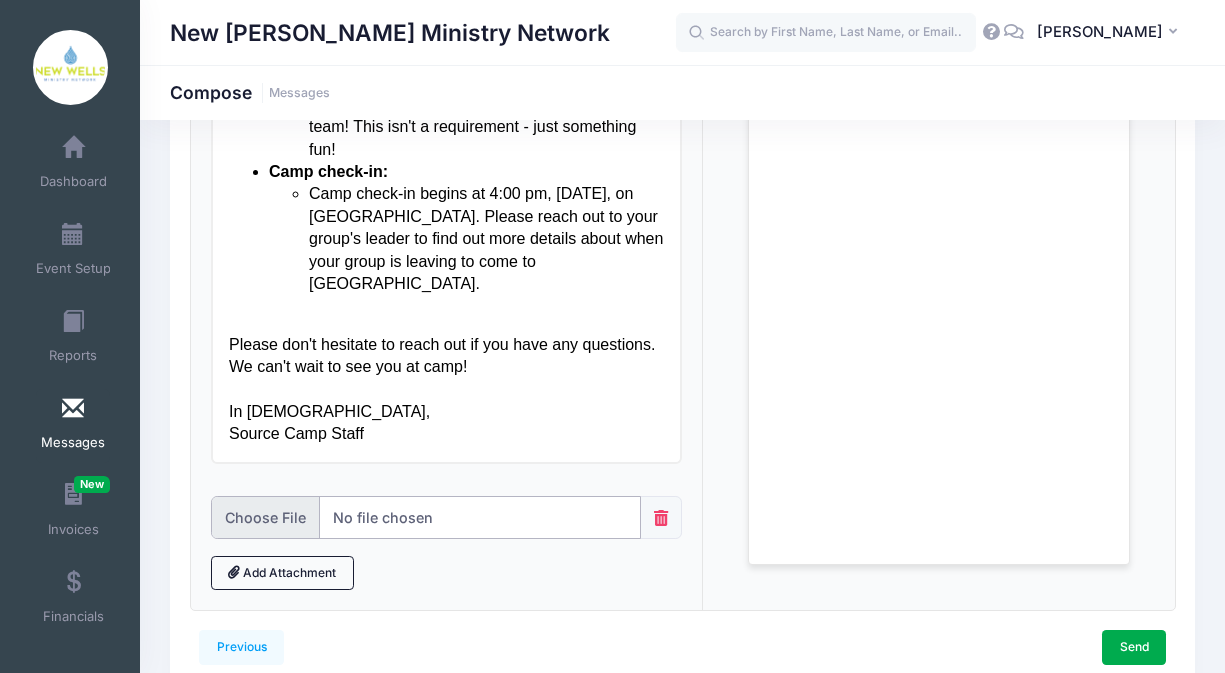 scroll, scrollTop: 363, scrollLeft: 0, axis: vertical 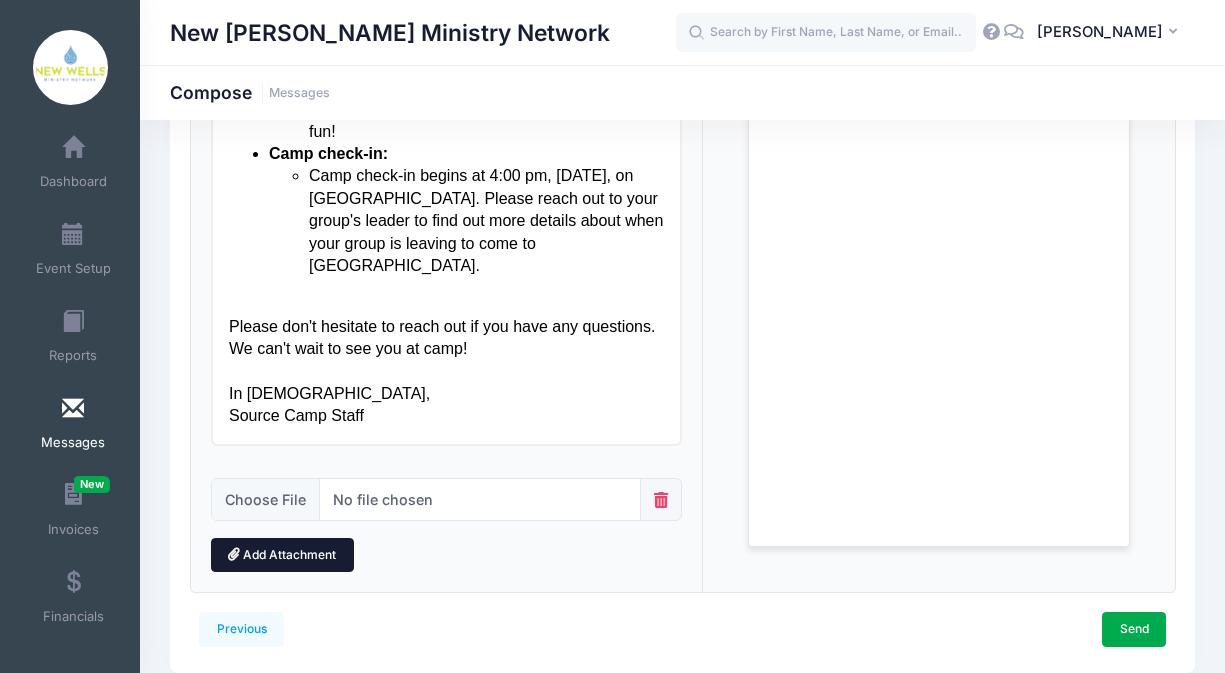 click on "Add Attachment" at bounding box center [282, 555] 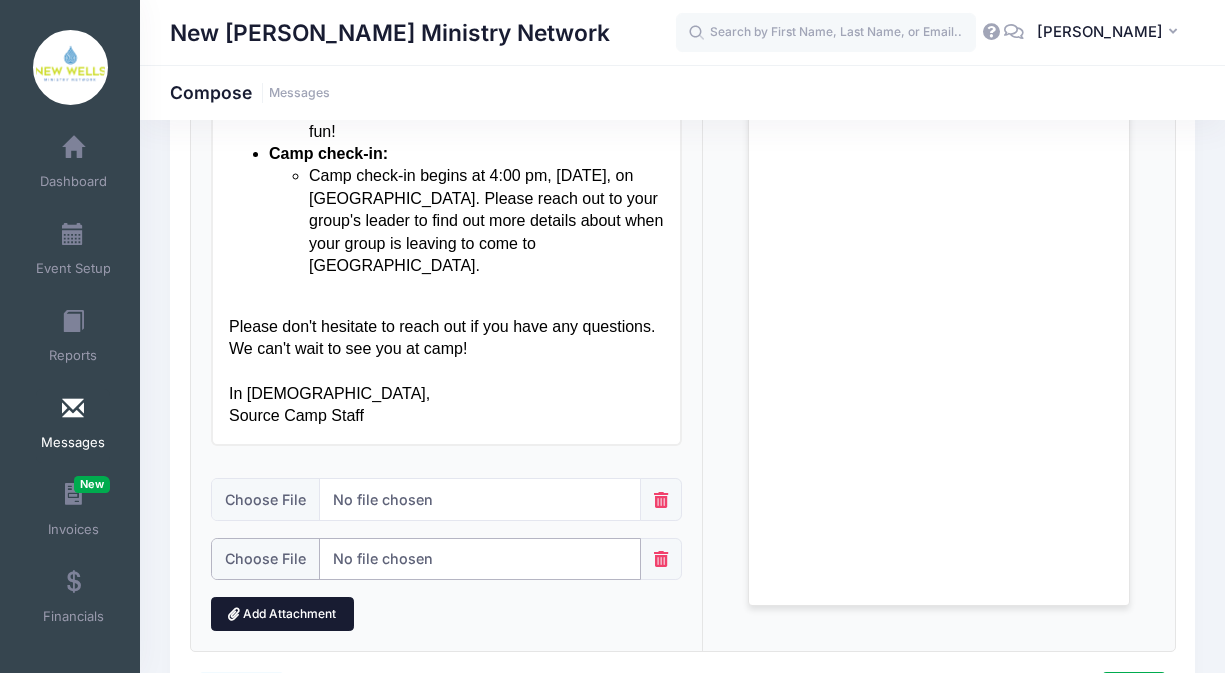 click at bounding box center (426, 559) 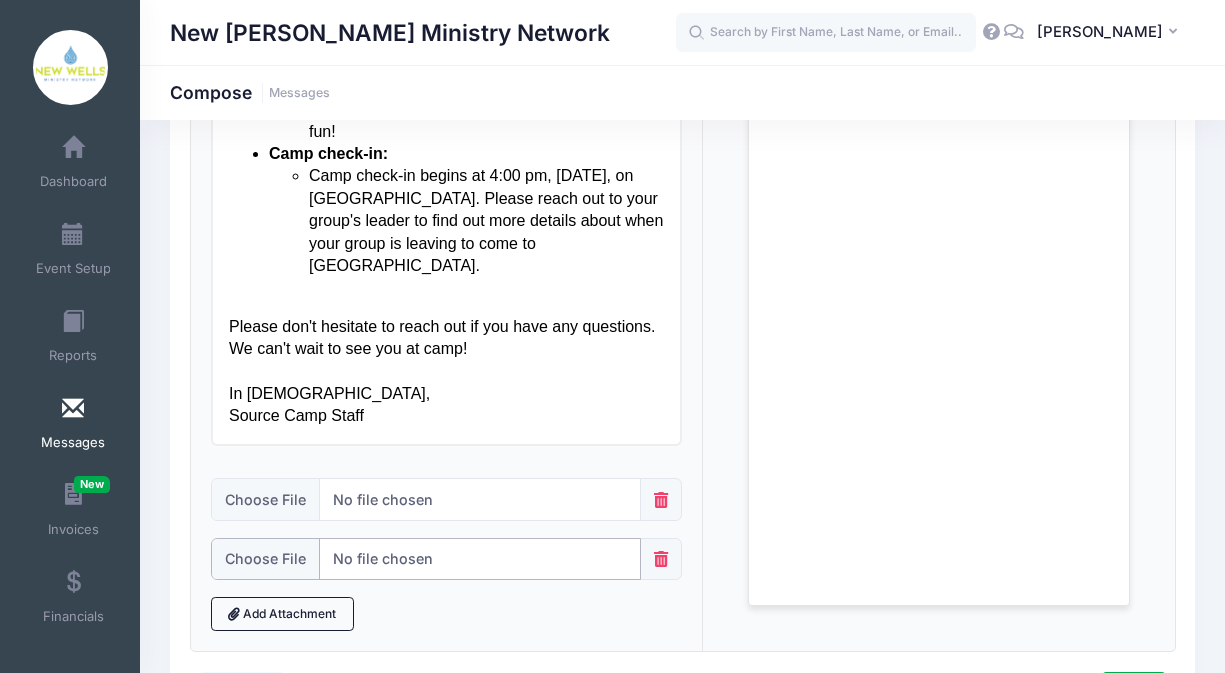 type on "C:\fakepath\SOURCE '25 Counselor and Volunteer Handbook.docx (1).pdf" 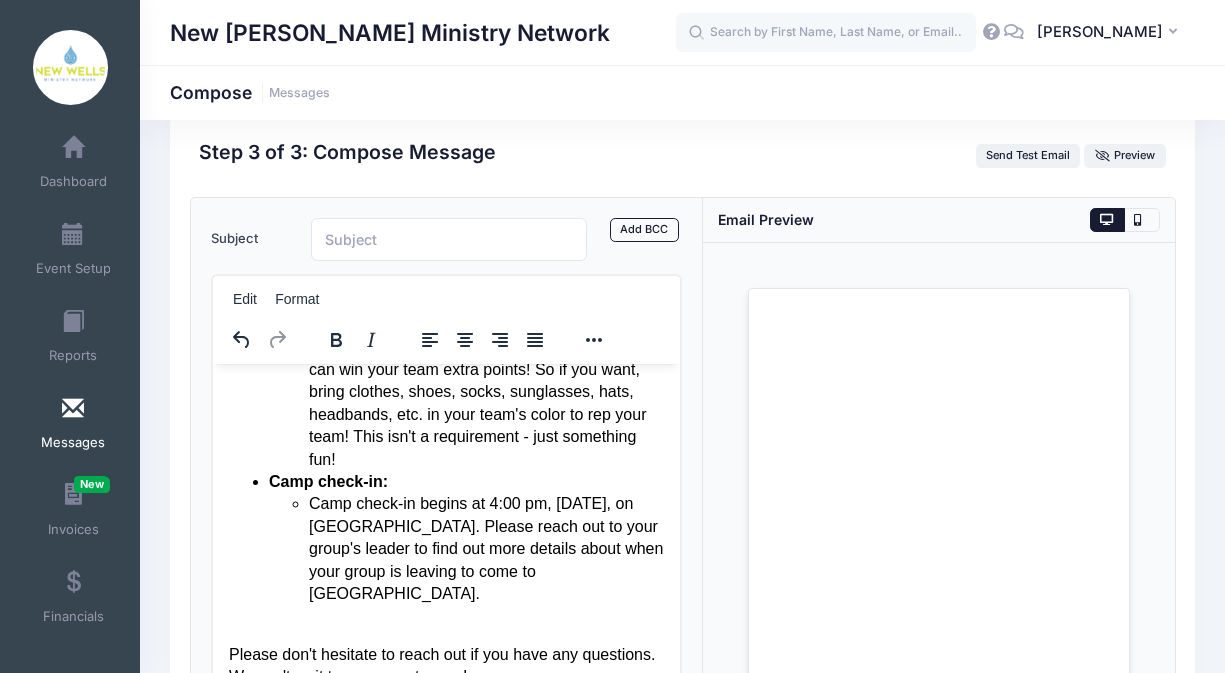 scroll, scrollTop: 0, scrollLeft: 0, axis: both 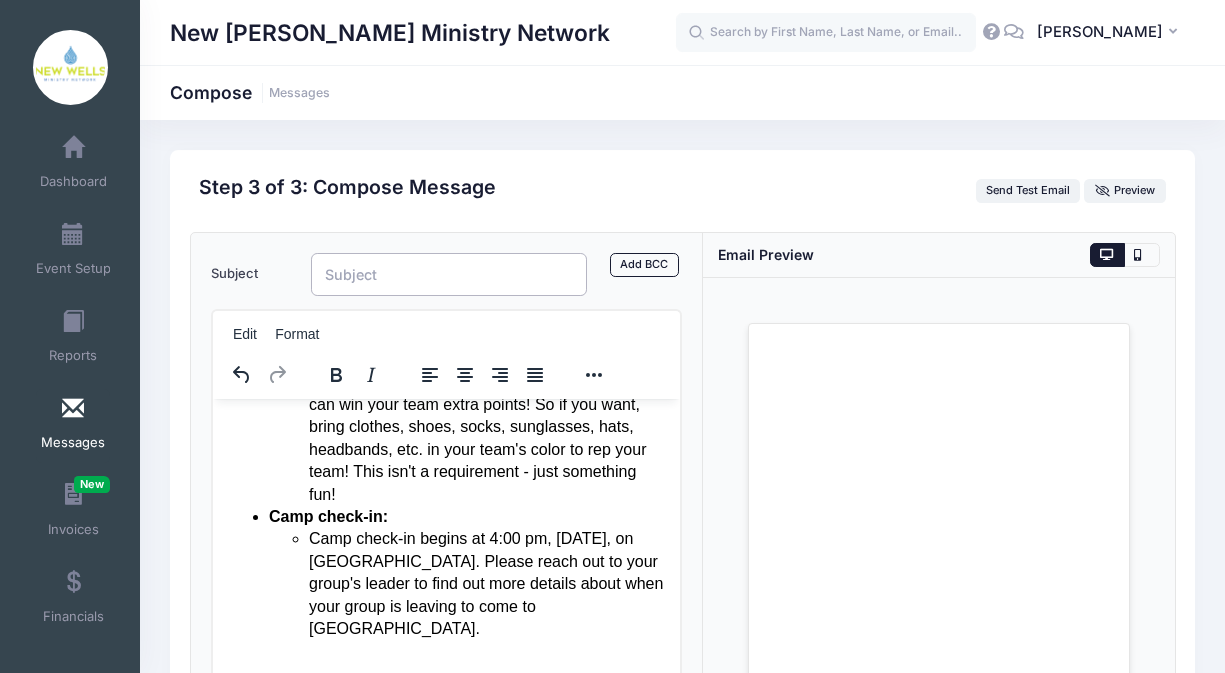 click on "Subject" at bounding box center [449, 274] 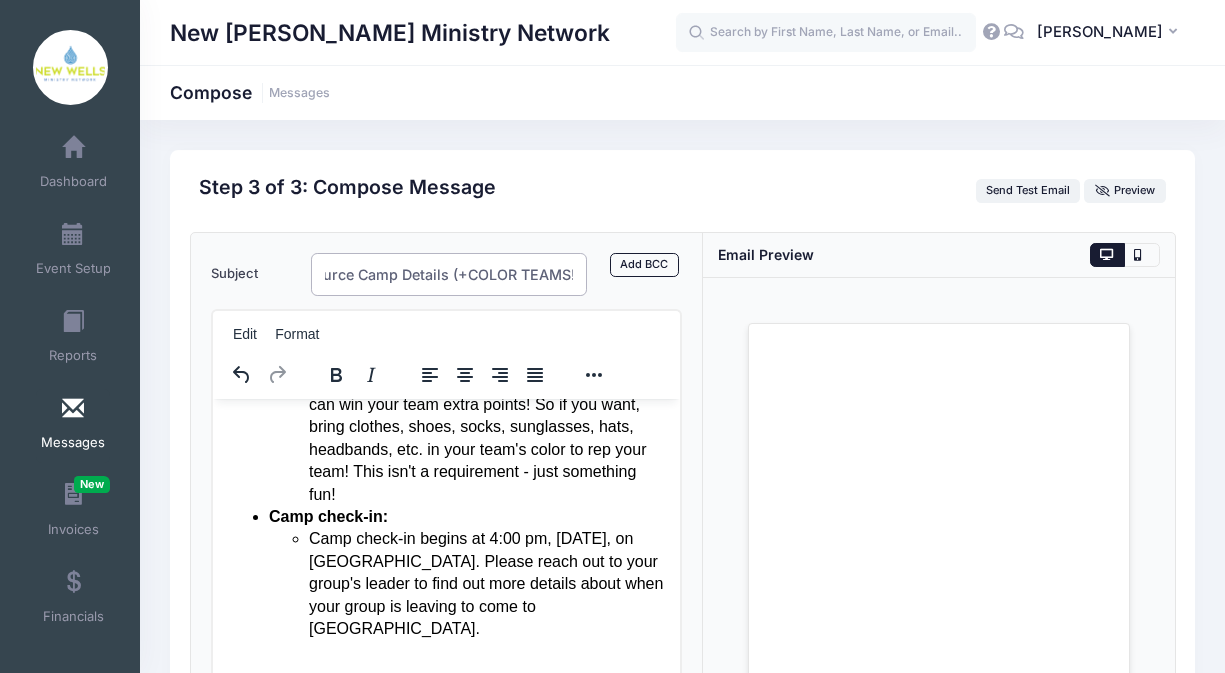 scroll, scrollTop: 0, scrollLeft: 25, axis: horizontal 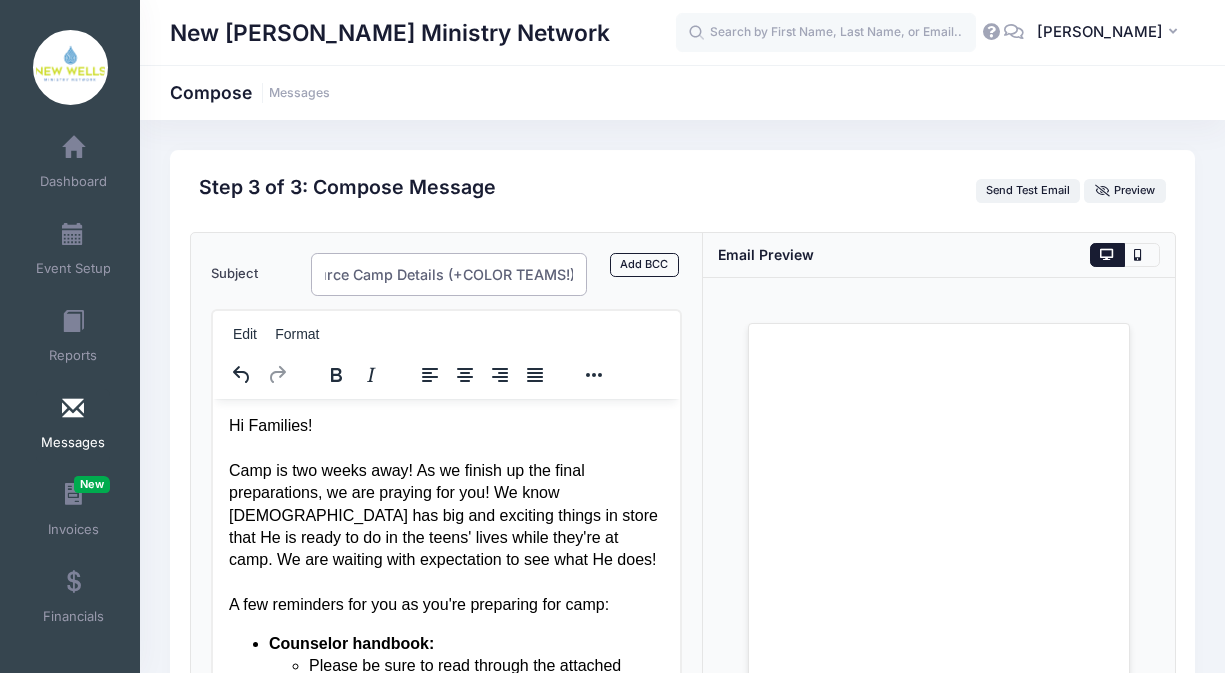 type on "Source Camp Details (+COLOR TEAMS!)" 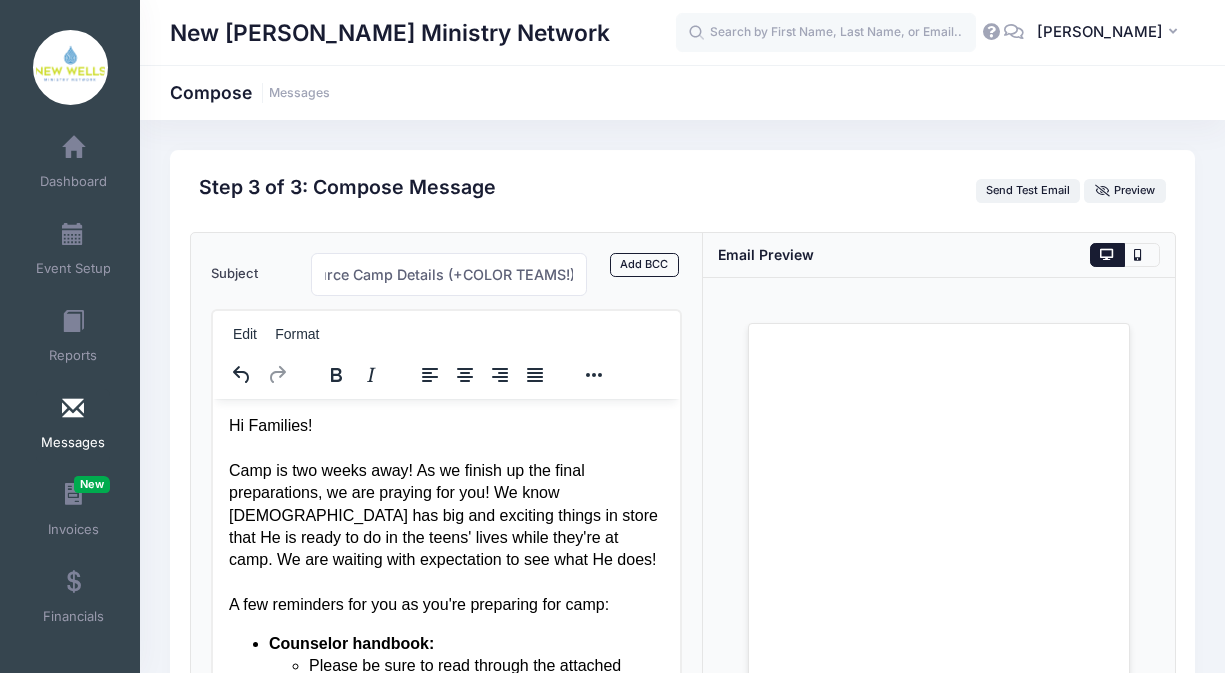 scroll, scrollTop: 0, scrollLeft: 0, axis: both 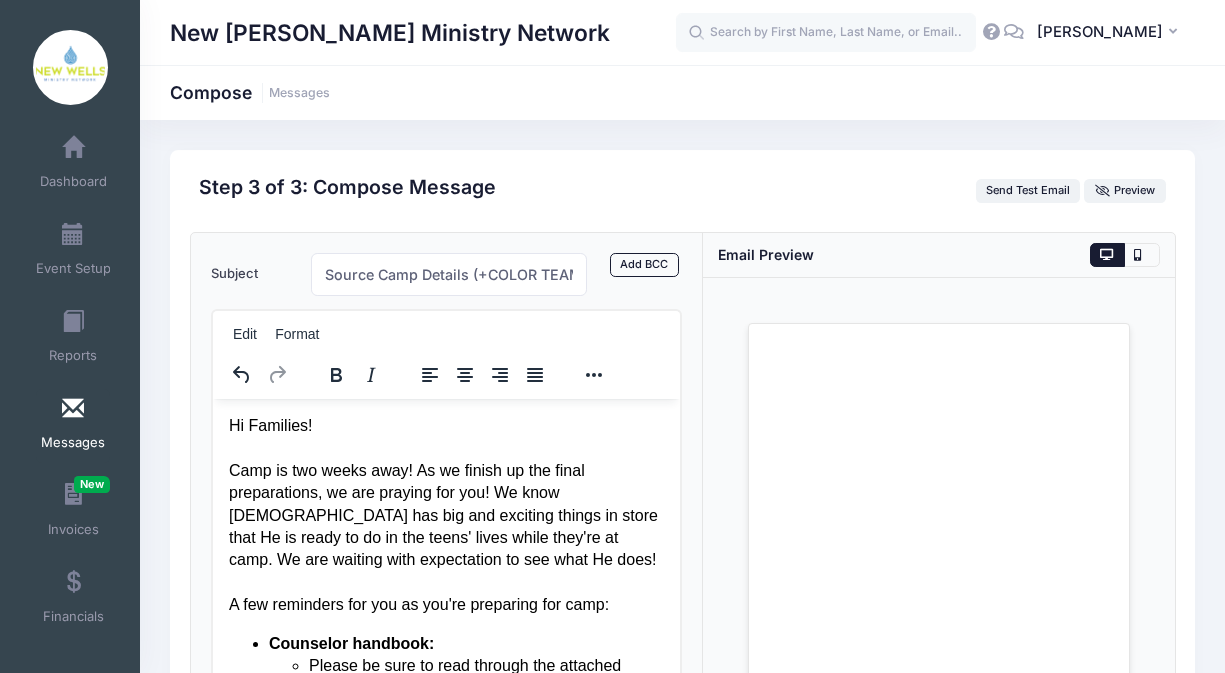 click on "Hi Families! Camp is two weeks away! As we finish up the final preparations, we are praying for you! We know God has big and exciting things in store that He is ready to do in the teens' lives while they're at camp. We are waiting with expectation to see what He does! A few reminders for you as you're preparing for camp:" at bounding box center (446, 515) 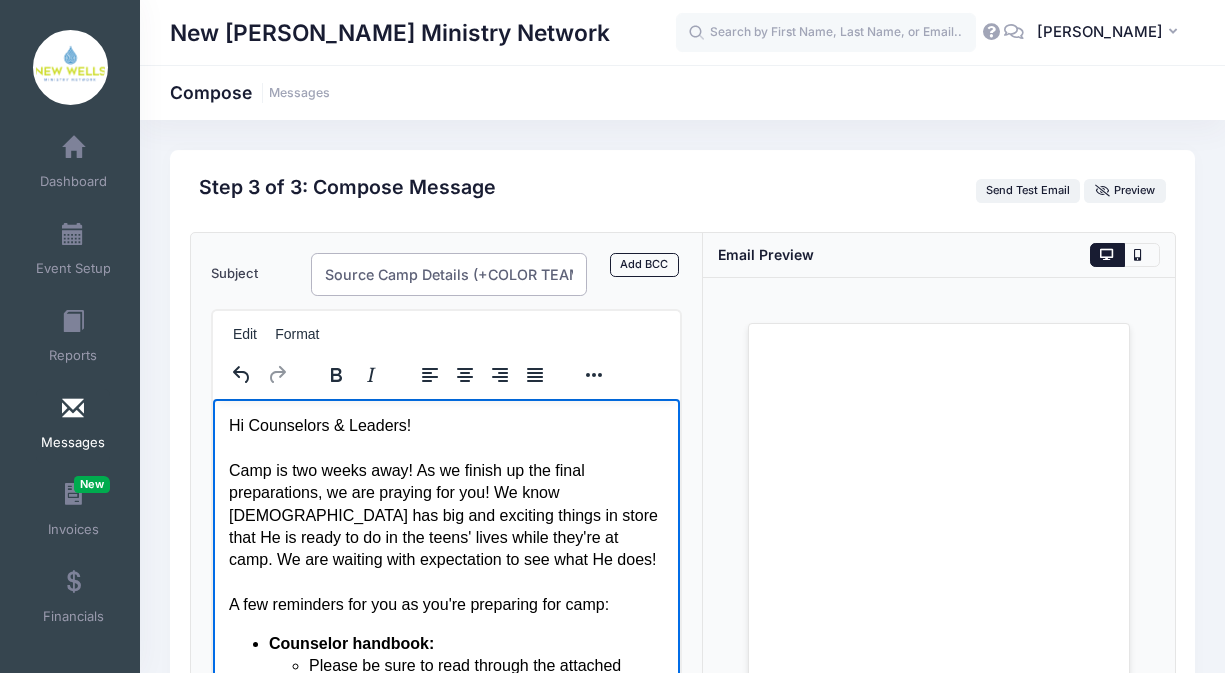 click on "Source Camp Details (+COLOR TEAMS!)" at bounding box center (449, 274) 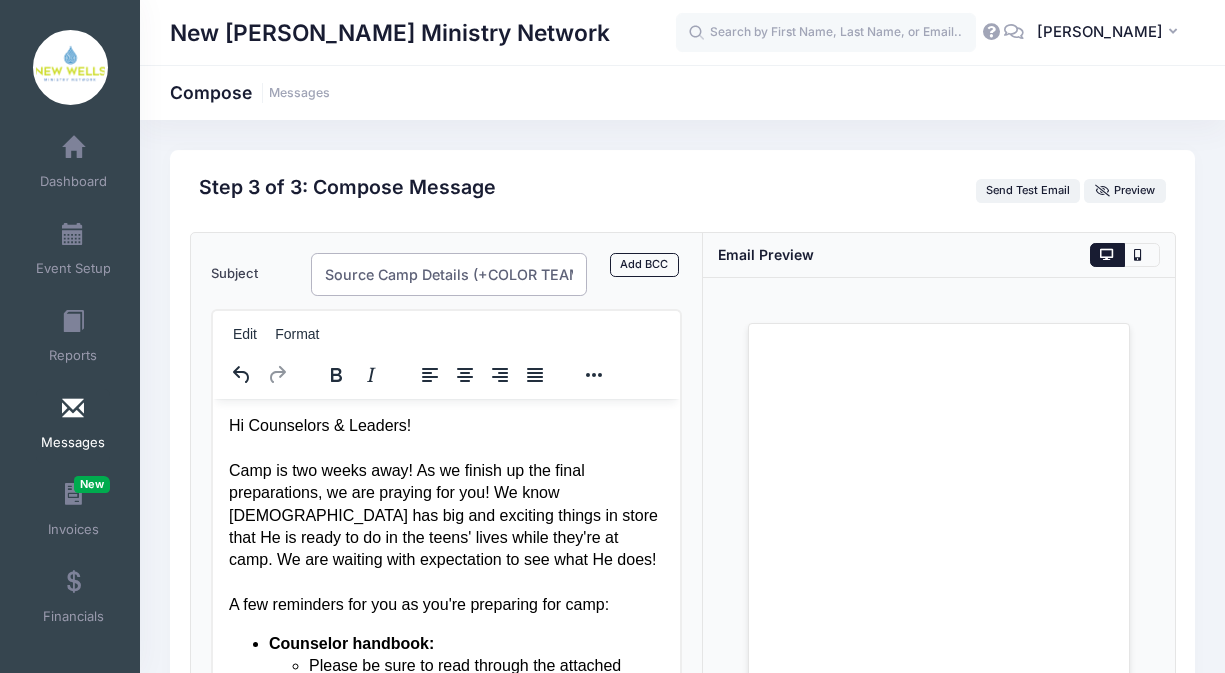 scroll, scrollTop: 0, scrollLeft: 25, axis: horizontal 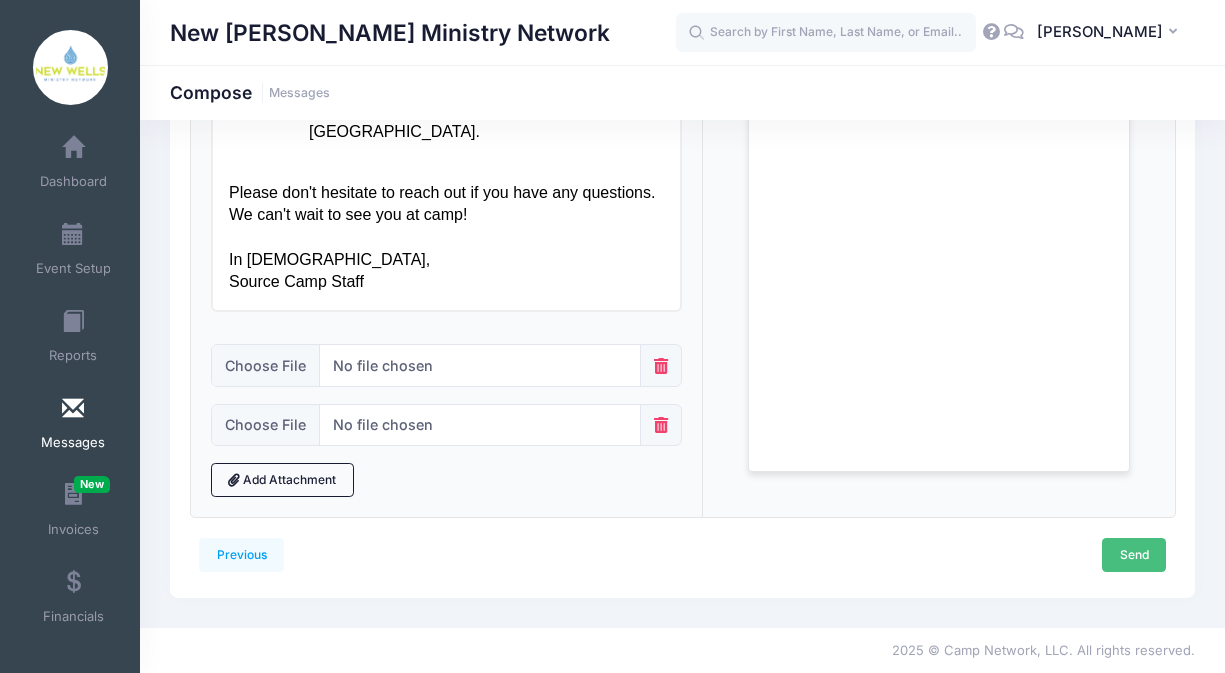 click on "Send" at bounding box center (1134, 555) 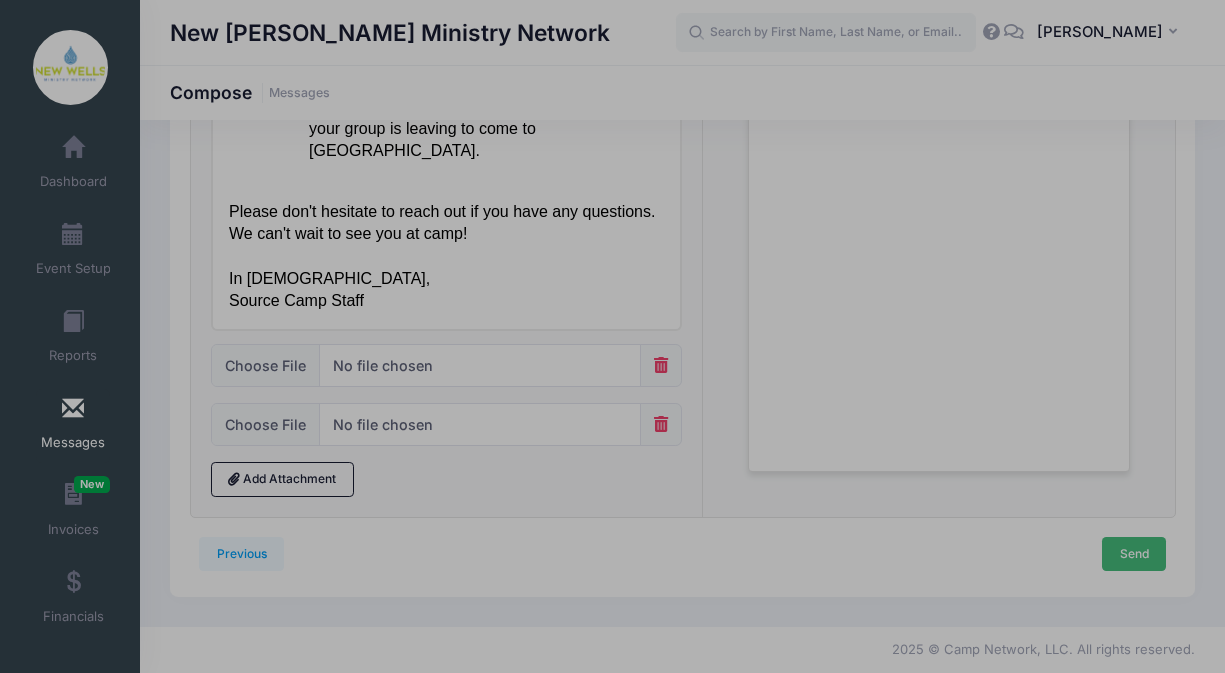 scroll, scrollTop: 0, scrollLeft: 0, axis: both 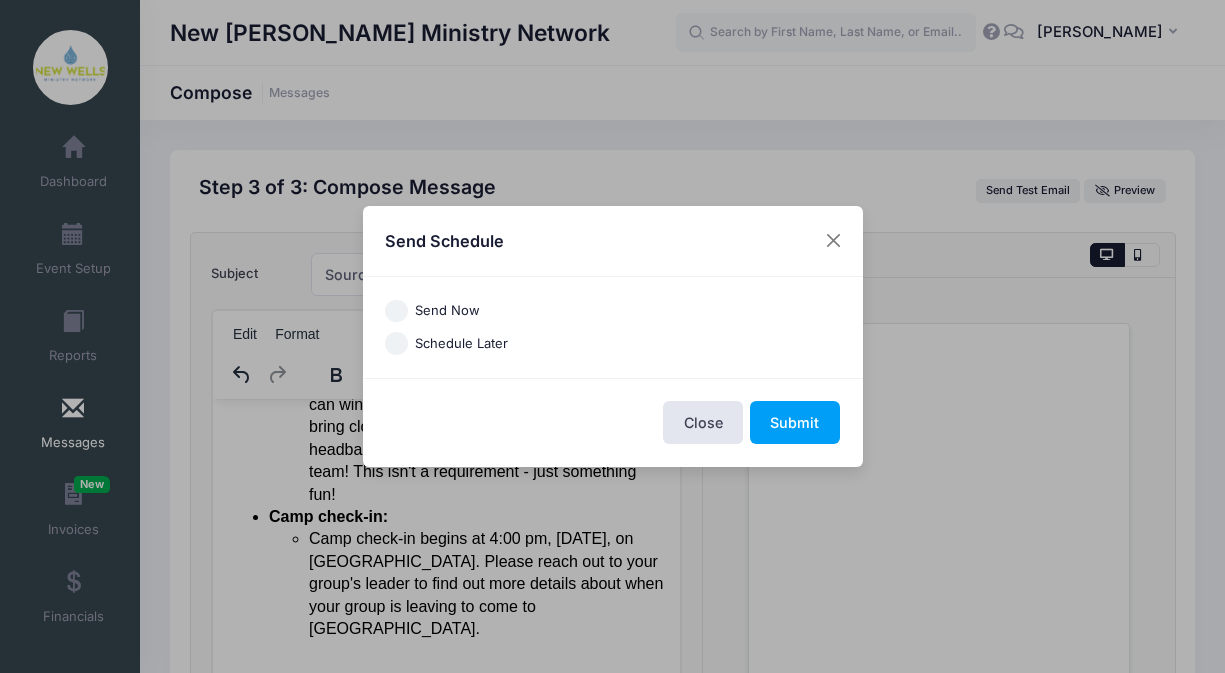 click on "Send Now" at bounding box center (447, 311) 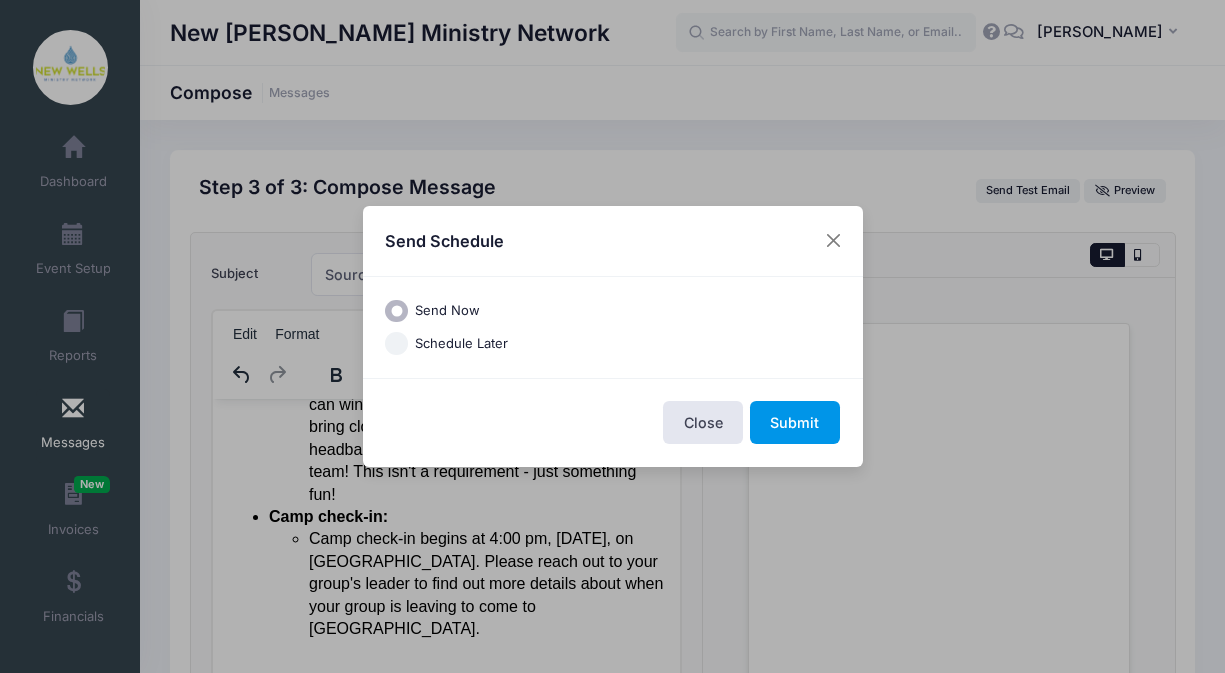 click on "Submit" at bounding box center (795, 422) 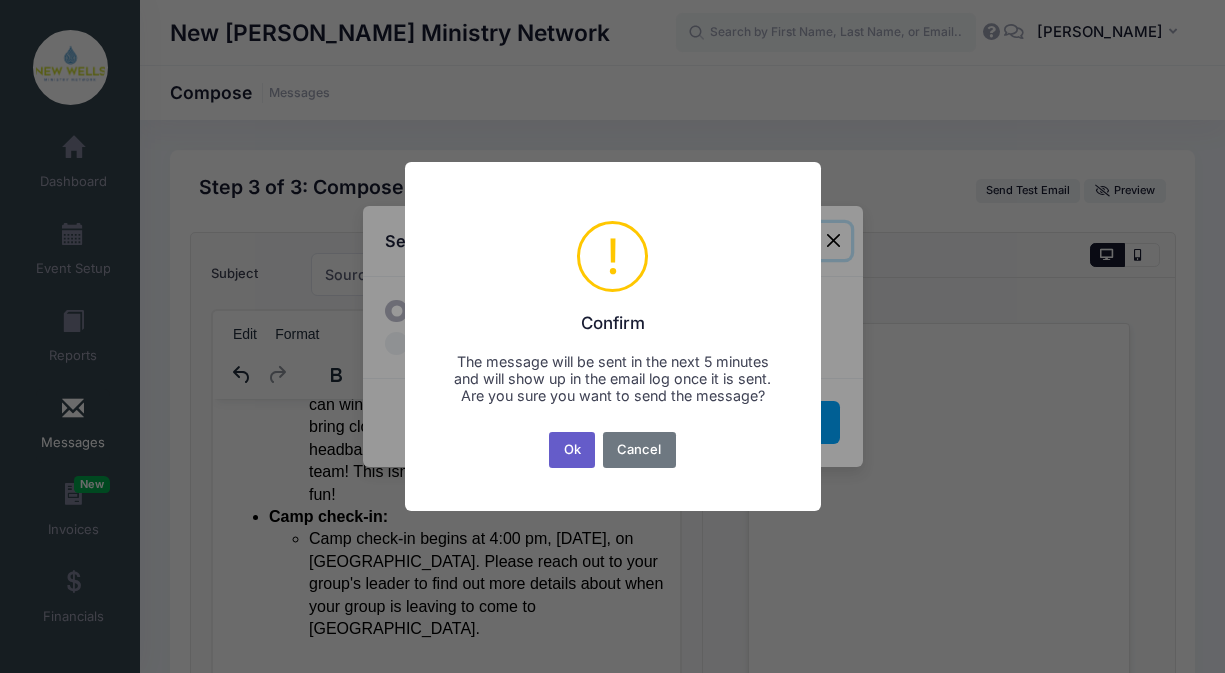 click on "Ok" at bounding box center (572, 450) 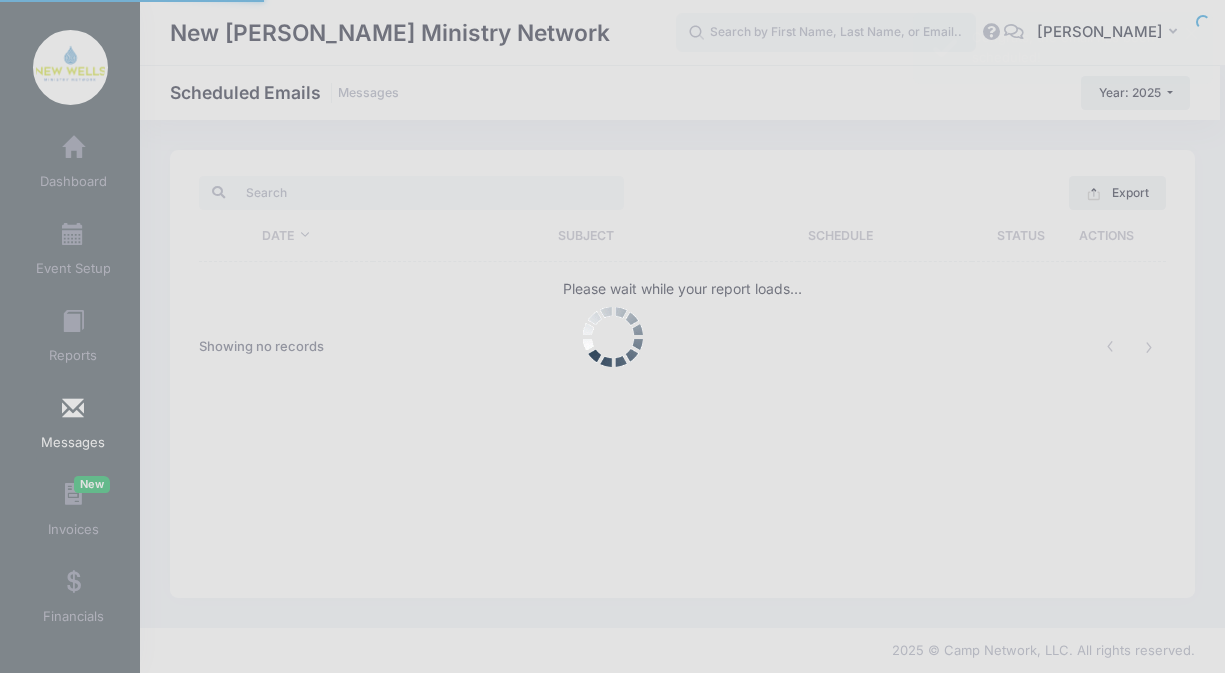 scroll, scrollTop: 0, scrollLeft: 0, axis: both 